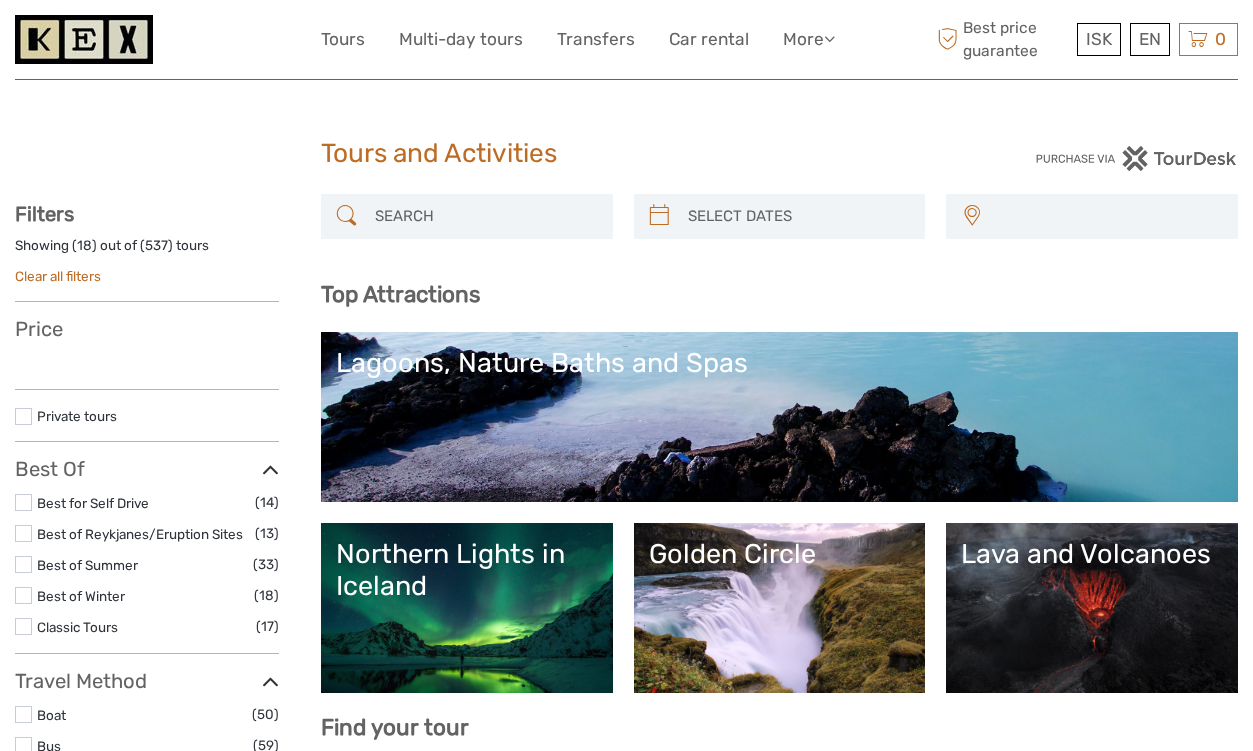 select 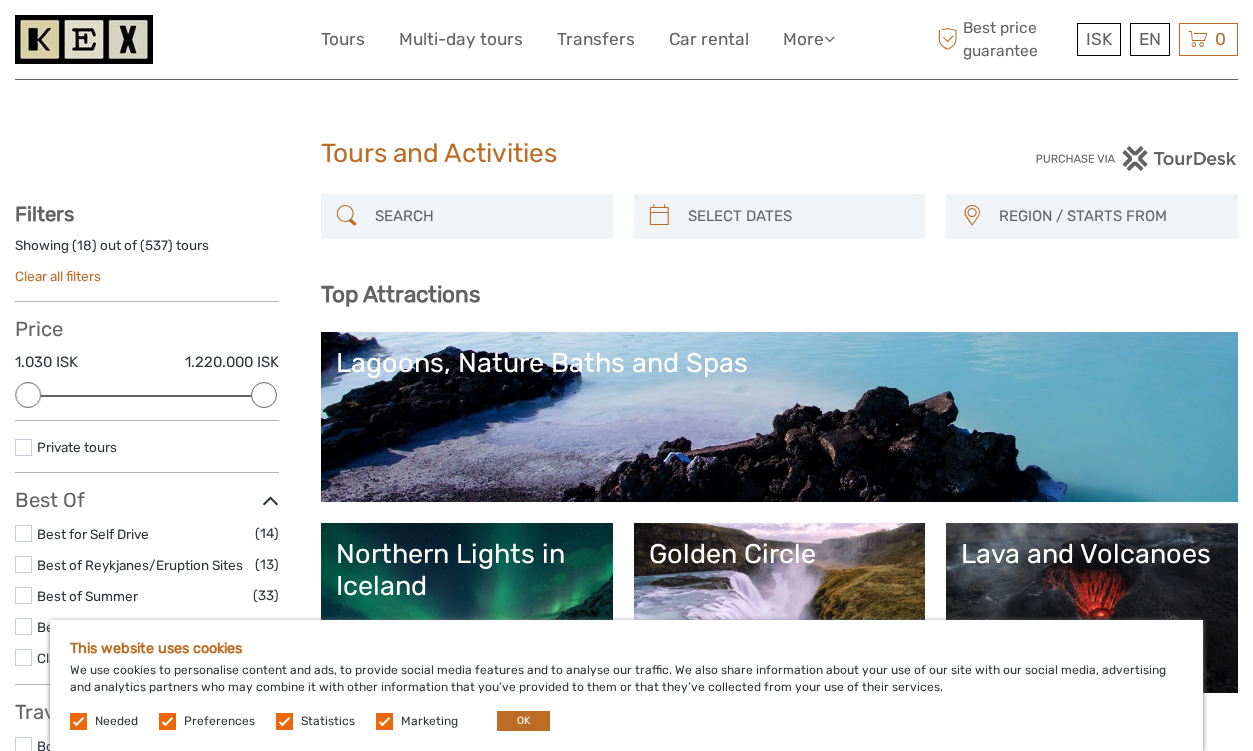 scroll, scrollTop: 0, scrollLeft: 0, axis: both 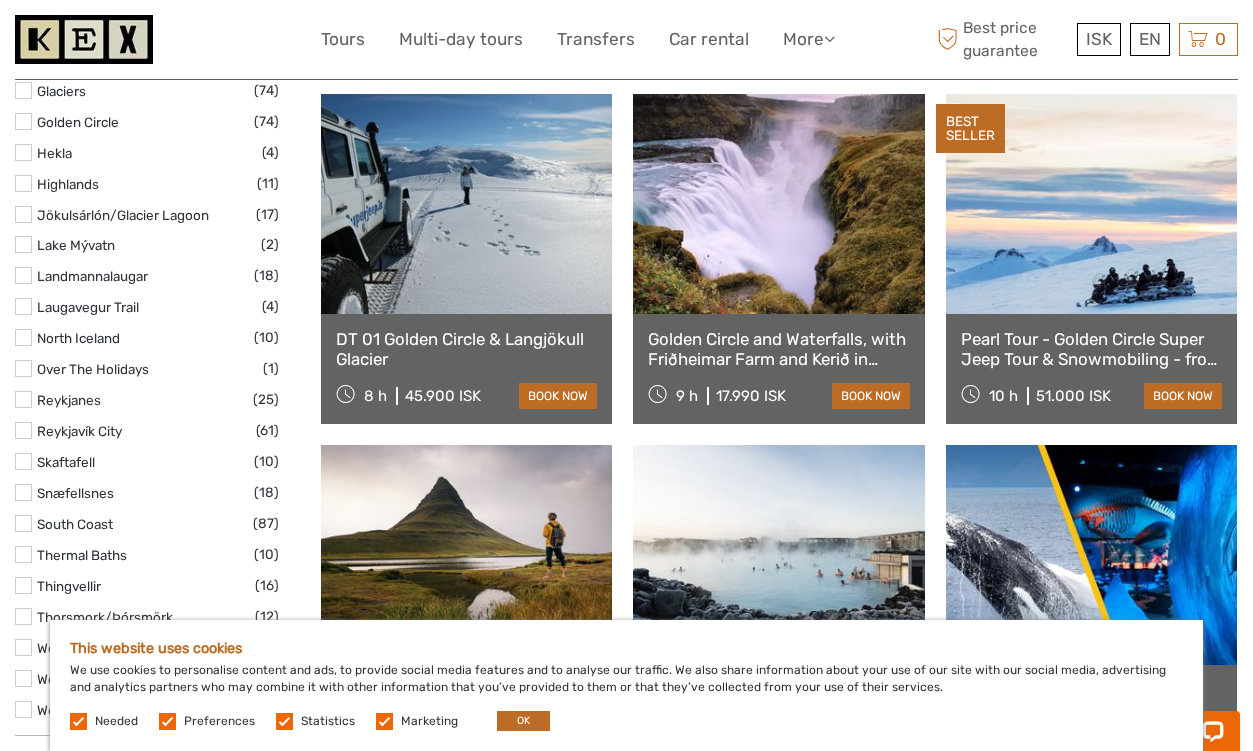 click on "Golden Circle and Waterfalls, with Friðheimar Farm and Kerið in small group" at bounding box center [778, 349] 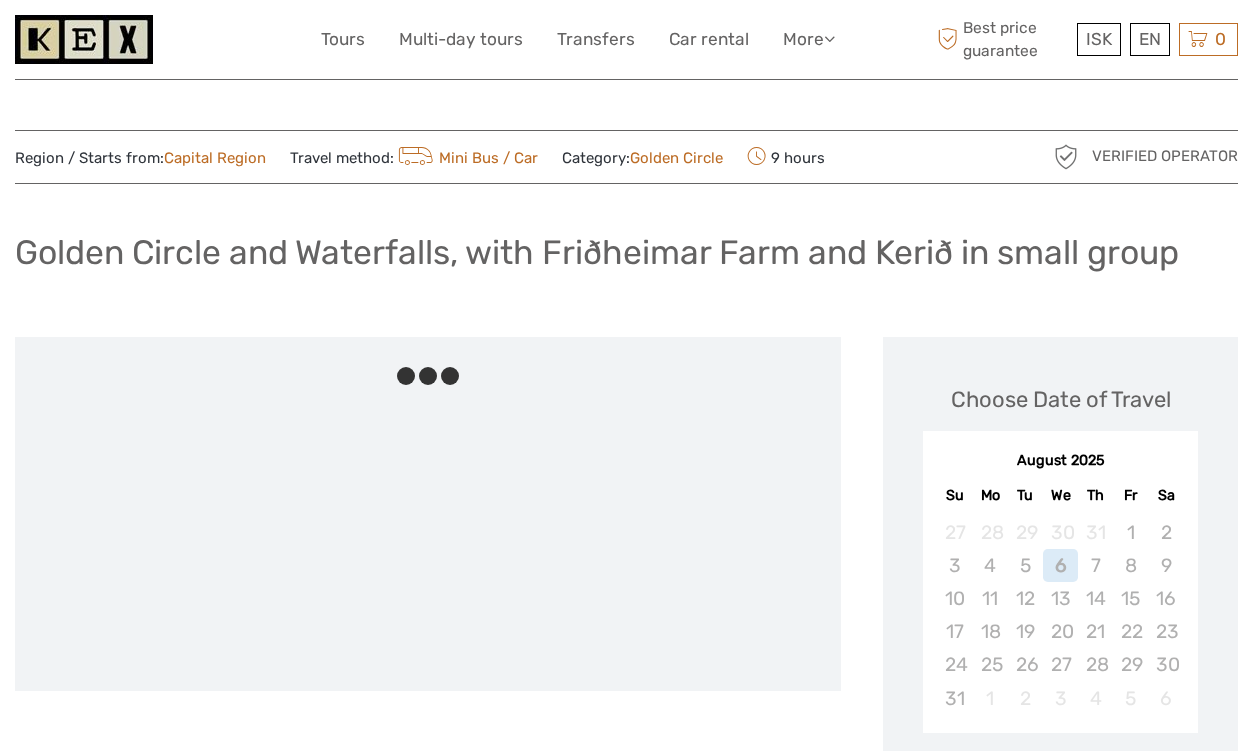 scroll, scrollTop: 0, scrollLeft: 0, axis: both 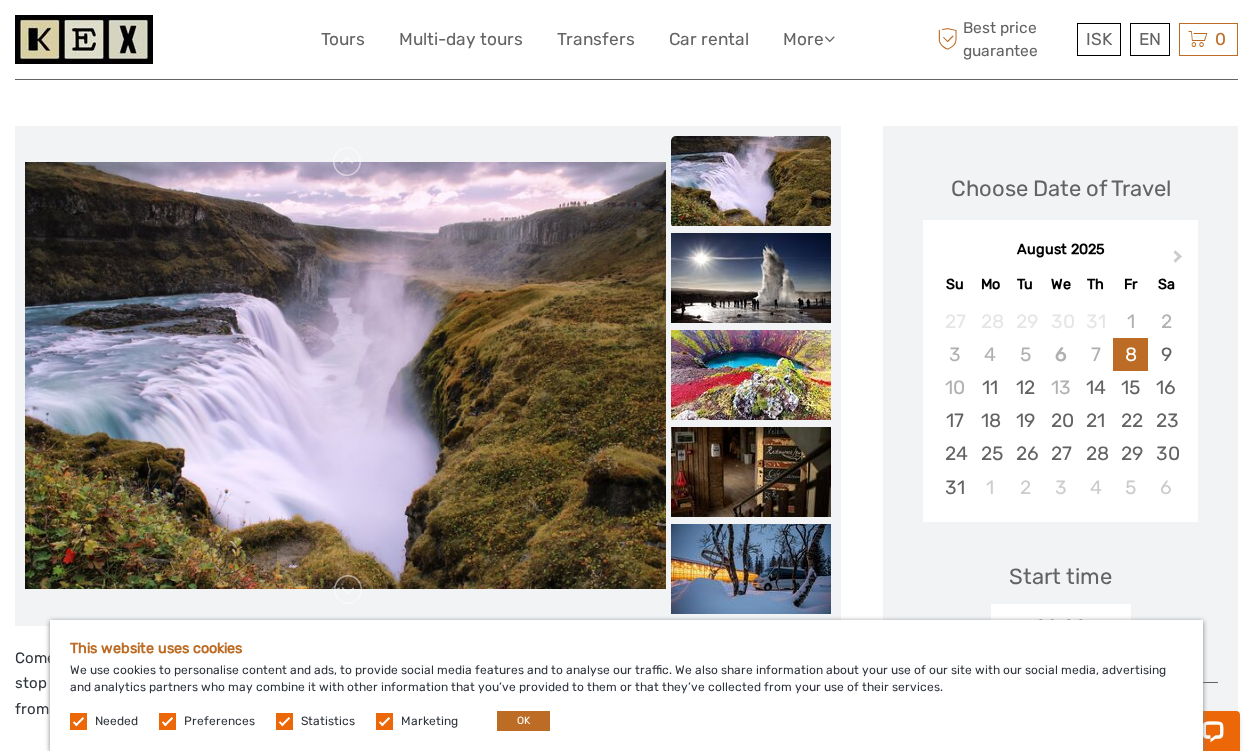 click at bounding box center [751, 181] 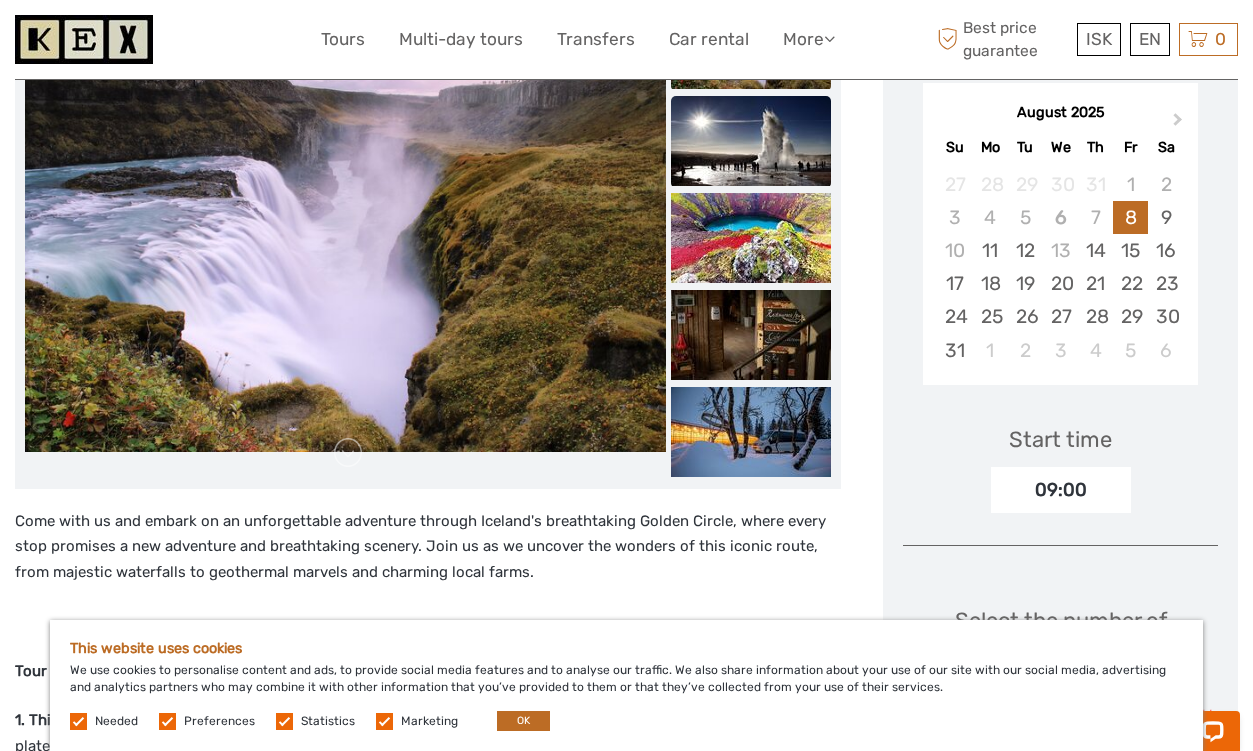 scroll, scrollTop: 366, scrollLeft: 0, axis: vertical 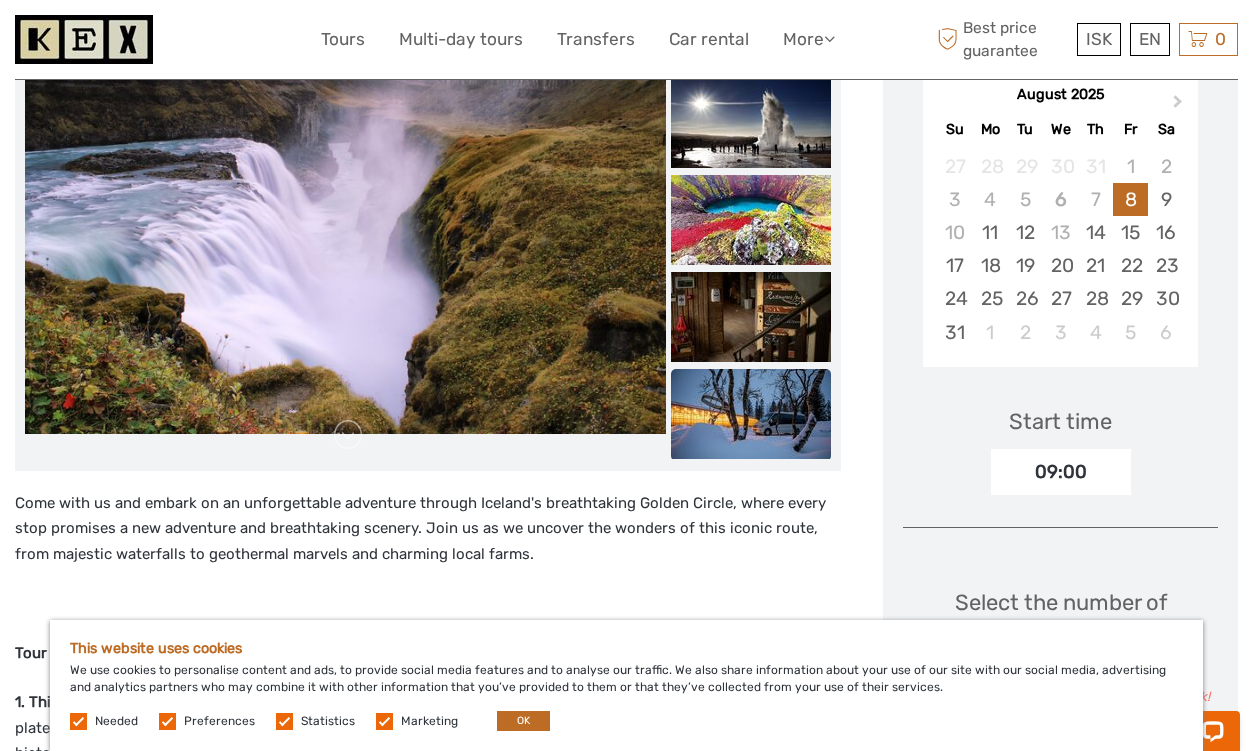 click at bounding box center (751, 414) 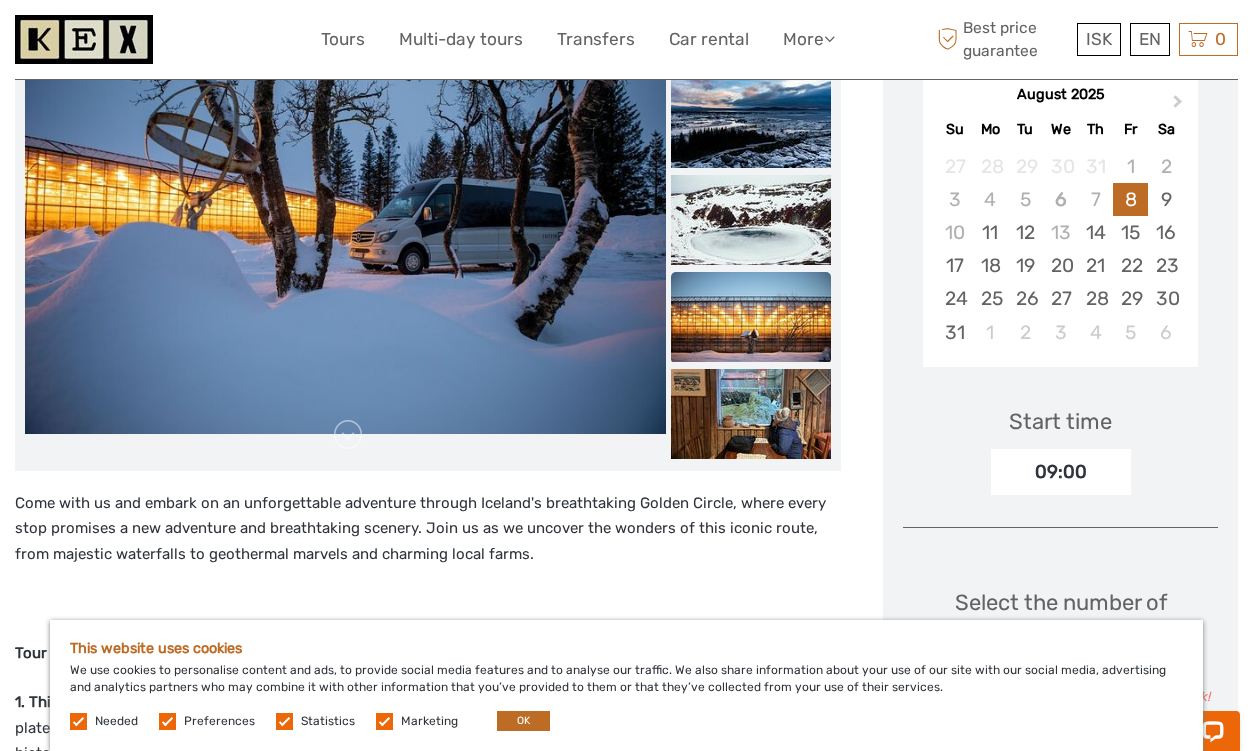 click at bounding box center (751, 317) 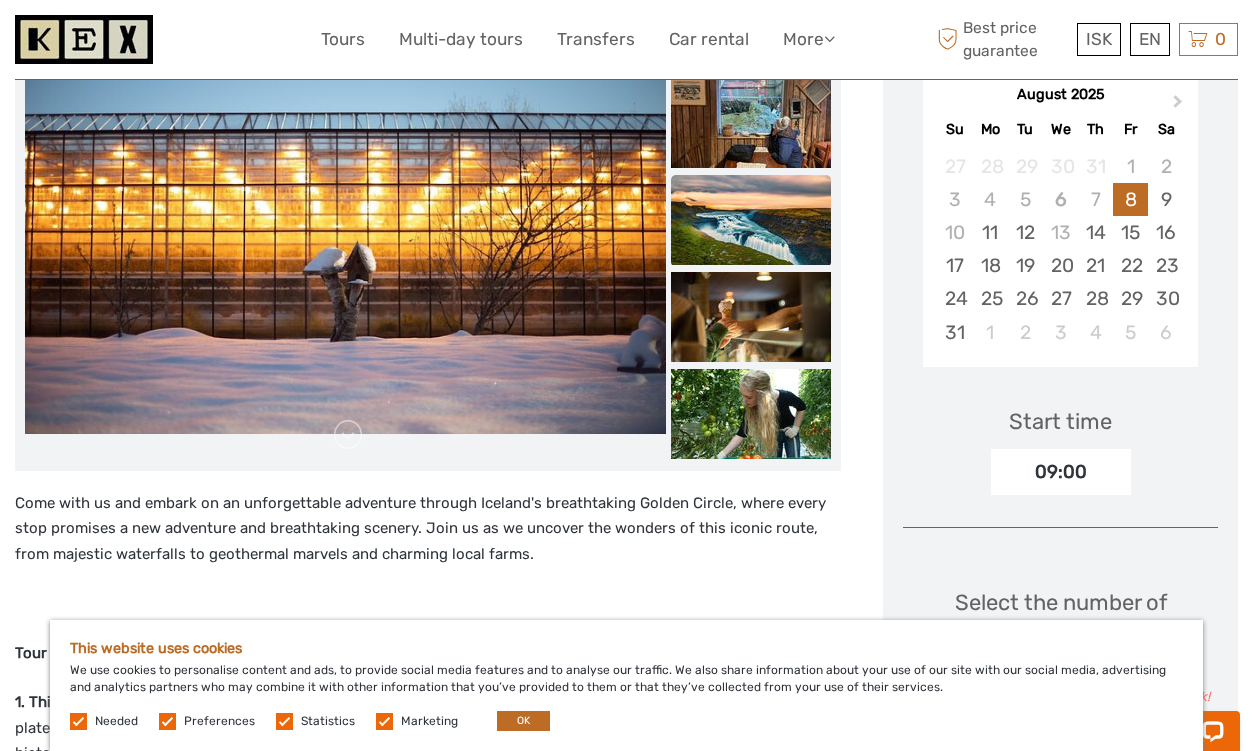 click at bounding box center (751, 220) 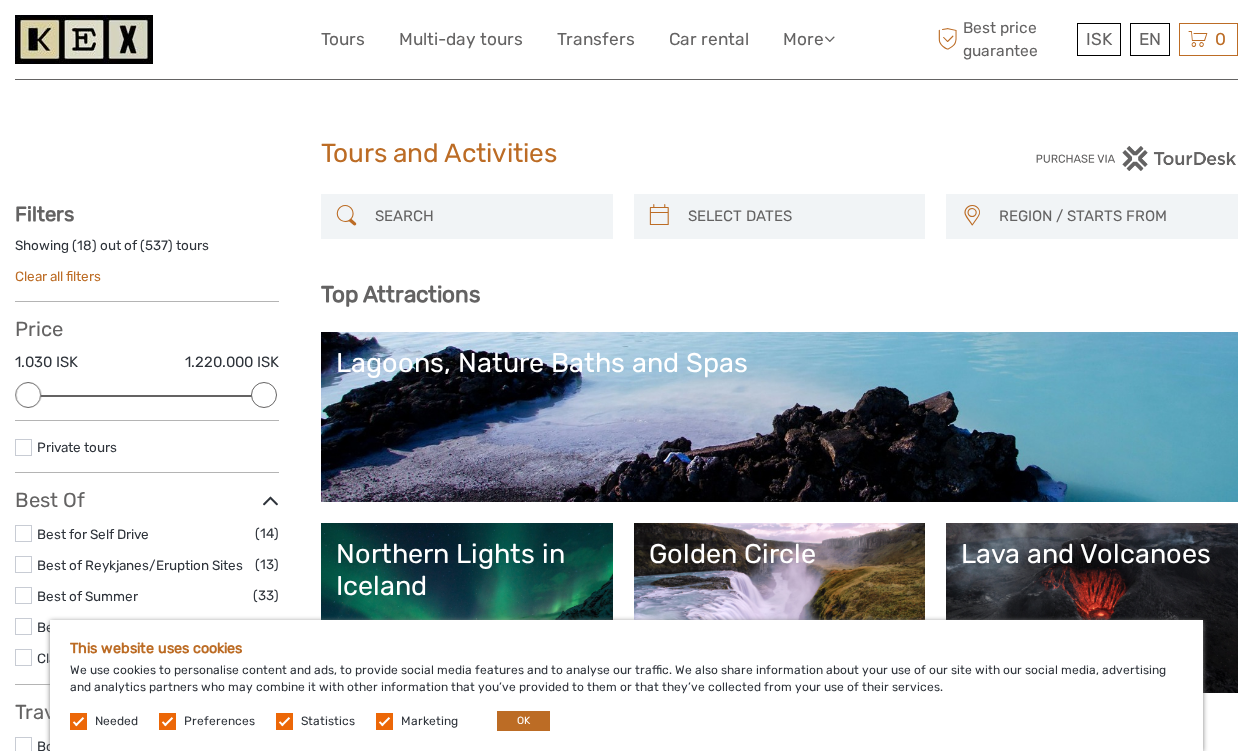 select 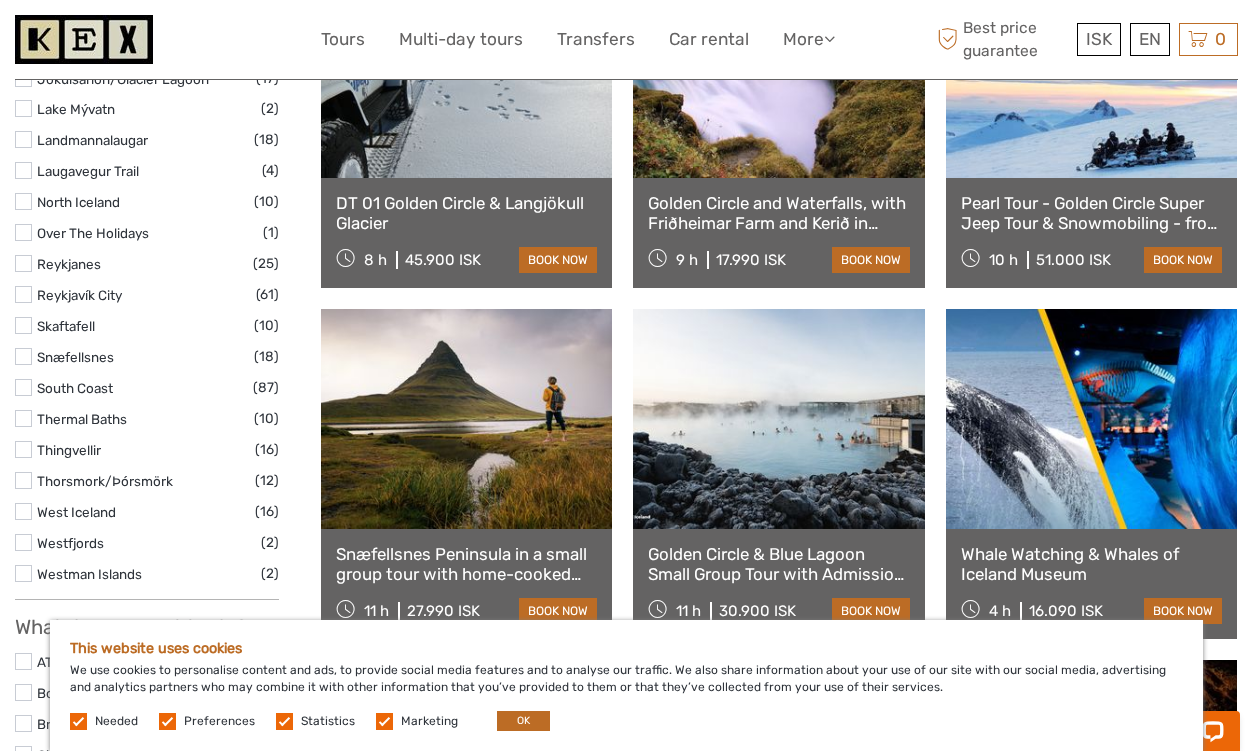 scroll, scrollTop: 0, scrollLeft: 0, axis: both 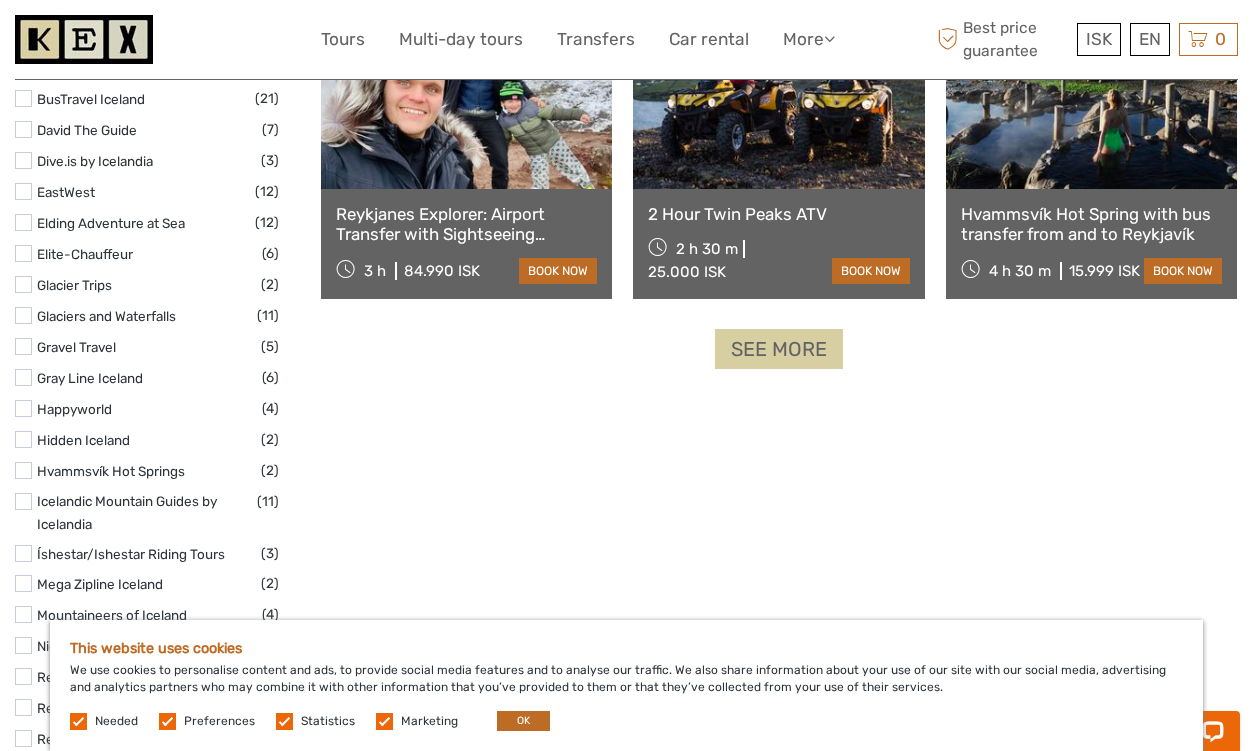 click on "See more" at bounding box center (779, 349) 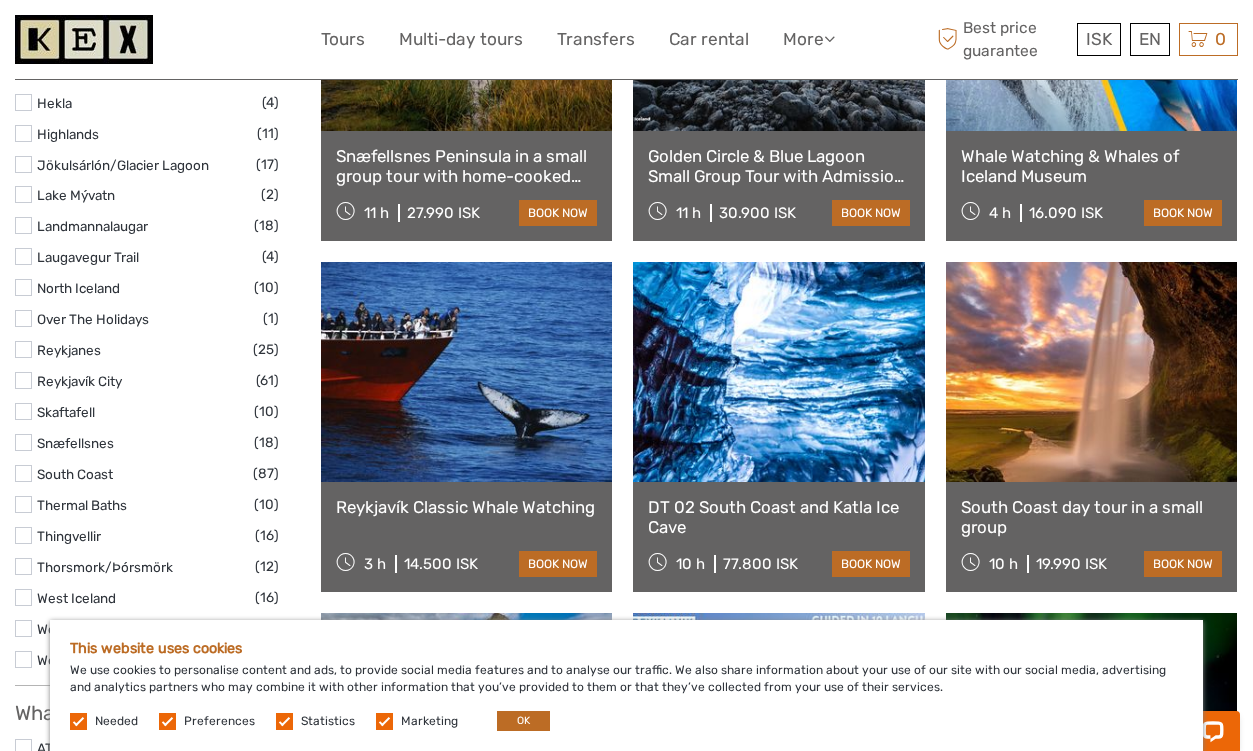 scroll, scrollTop: 1076, scrollLeft: 0, axis: vertical 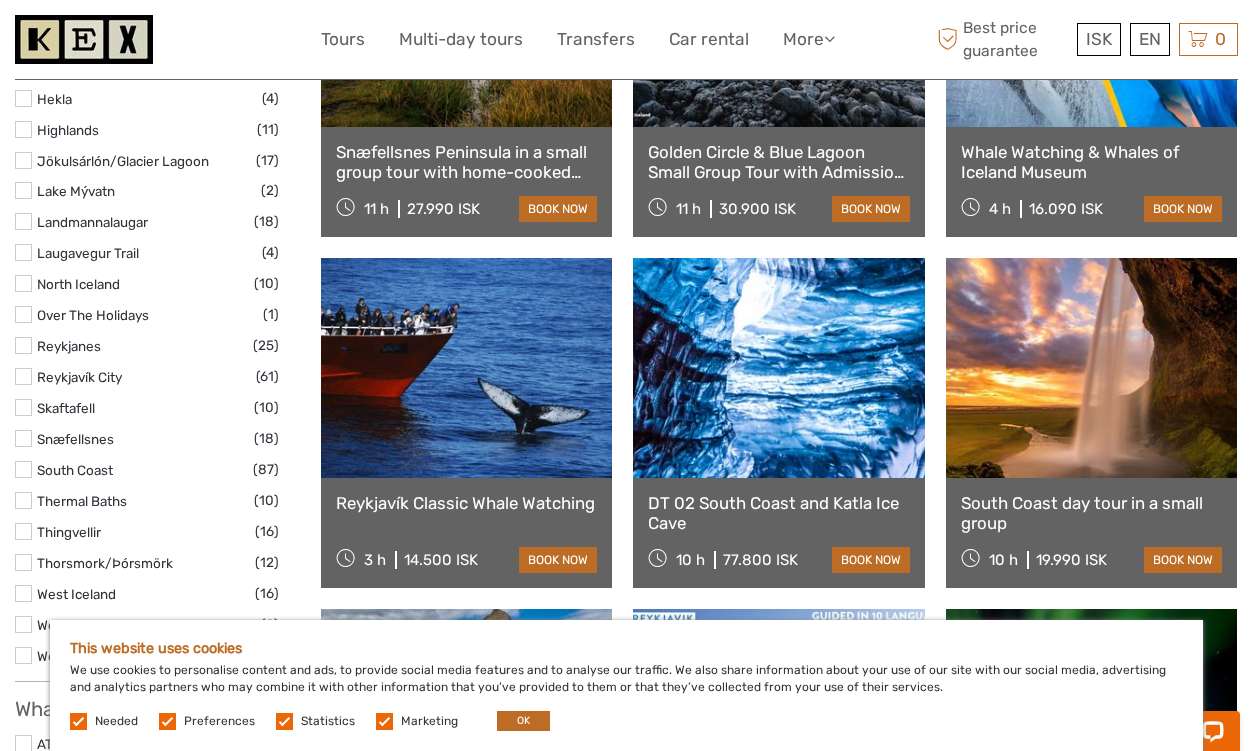 click at bounding box center [23, 469] 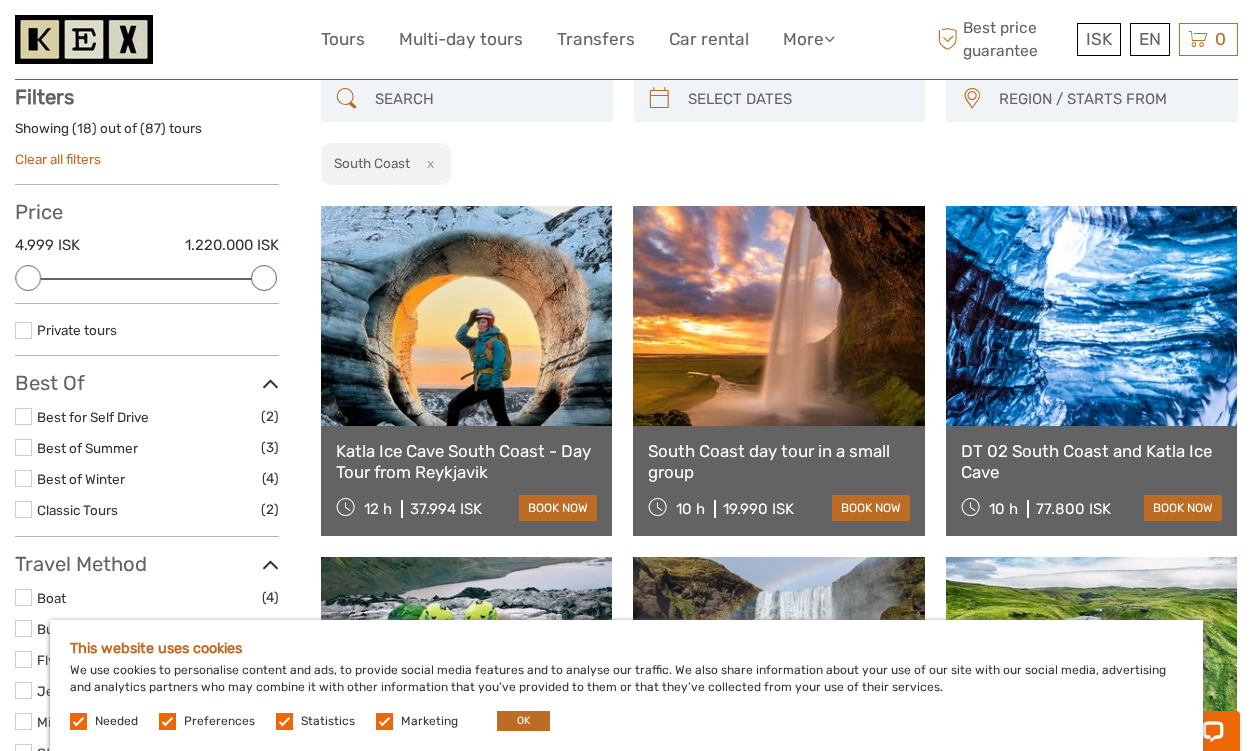 scroll, scrollTop: 113, scrollLeft: 0, axis: vertical 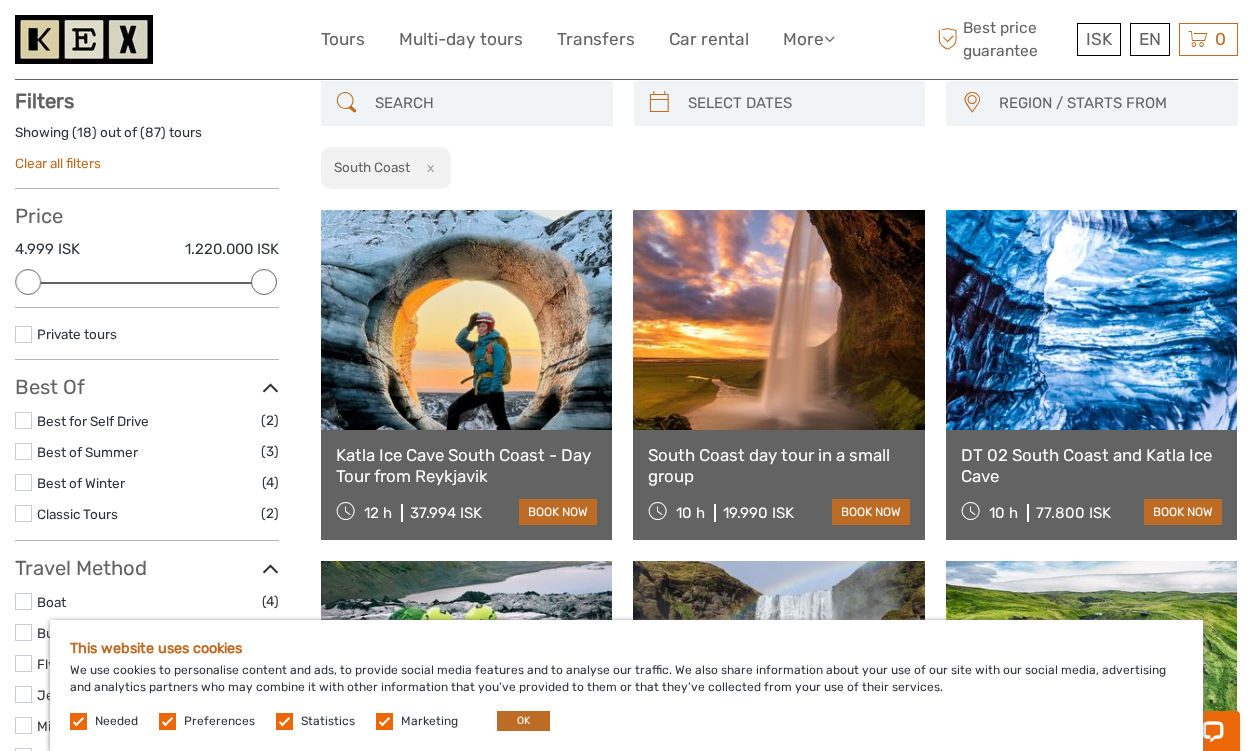 click on "South Coast day tour in a small group" at bounding box center [778, 465] 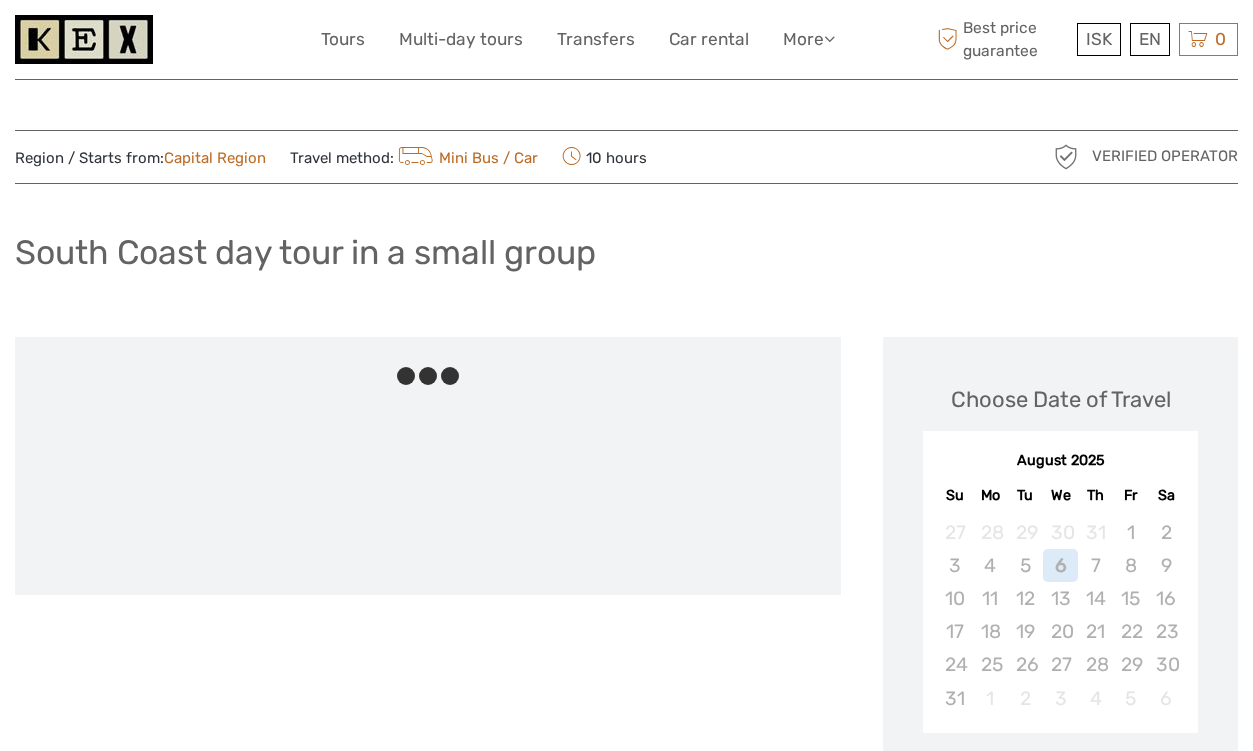 scroll, scrollTop: 0, scrollLeft: 0, axis: both 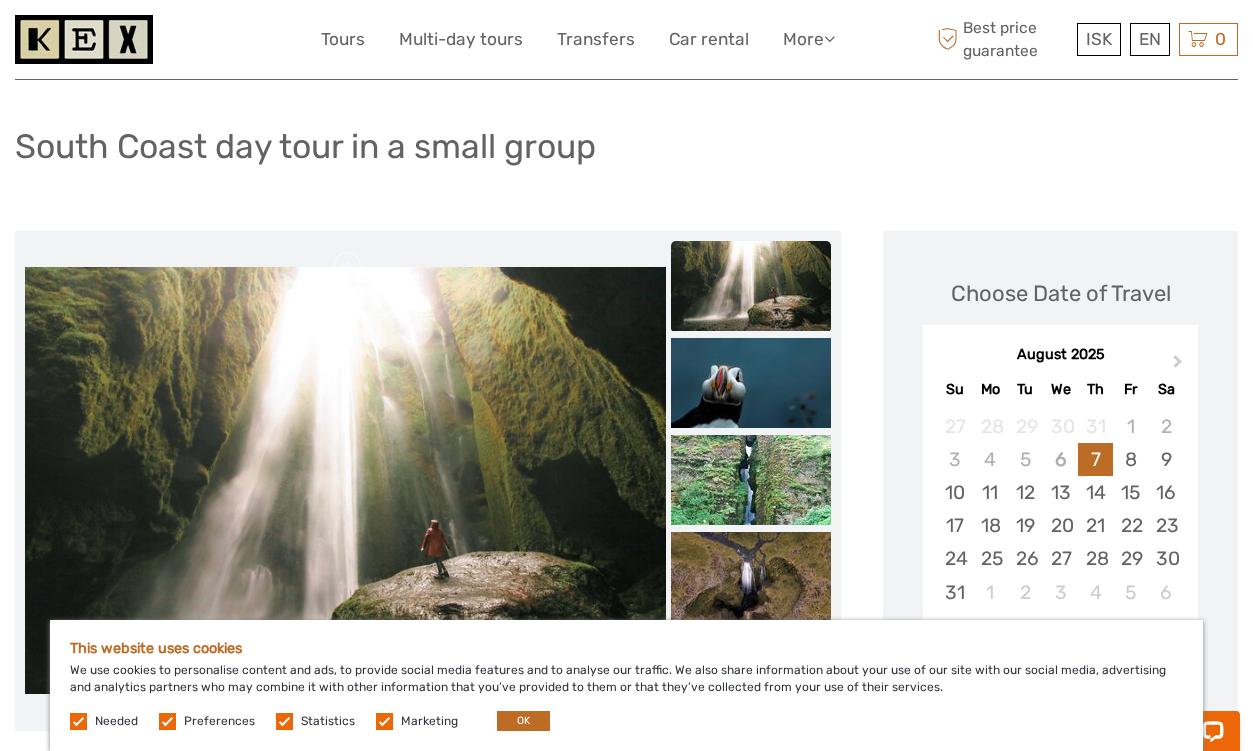 click at bounding box center [751, 286] 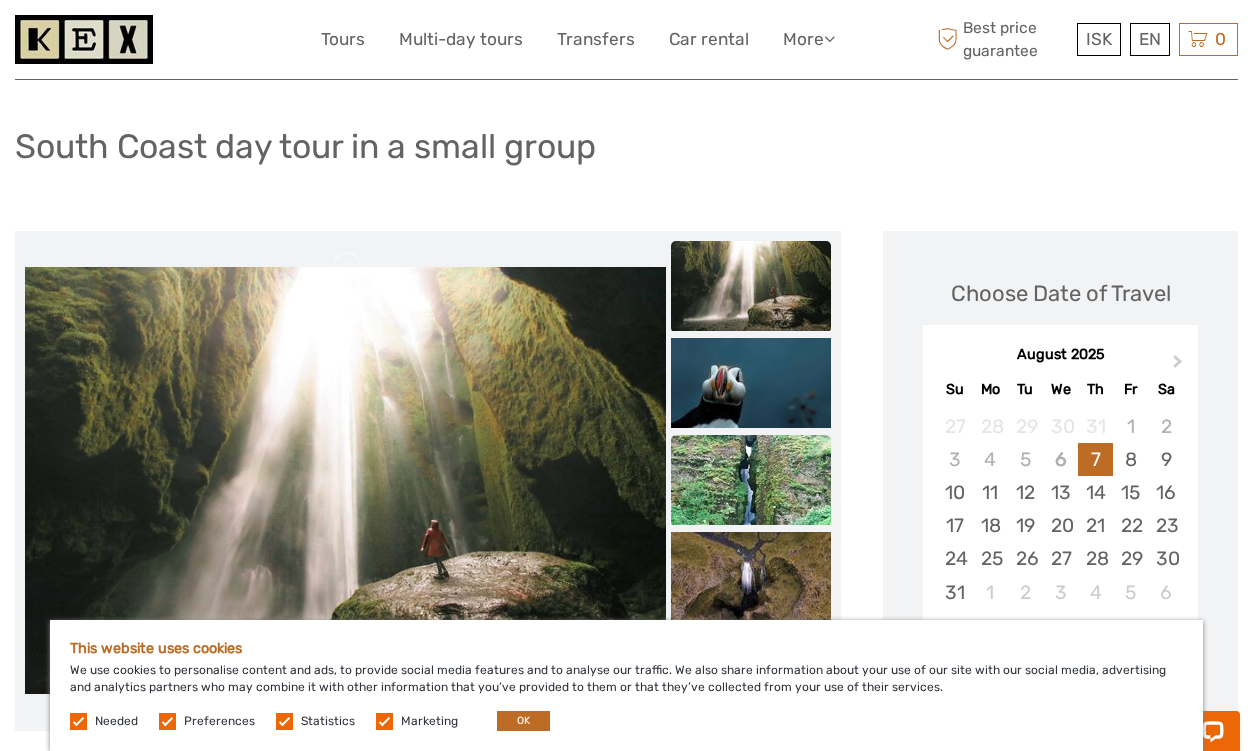 click at bounding box center [751, 480] 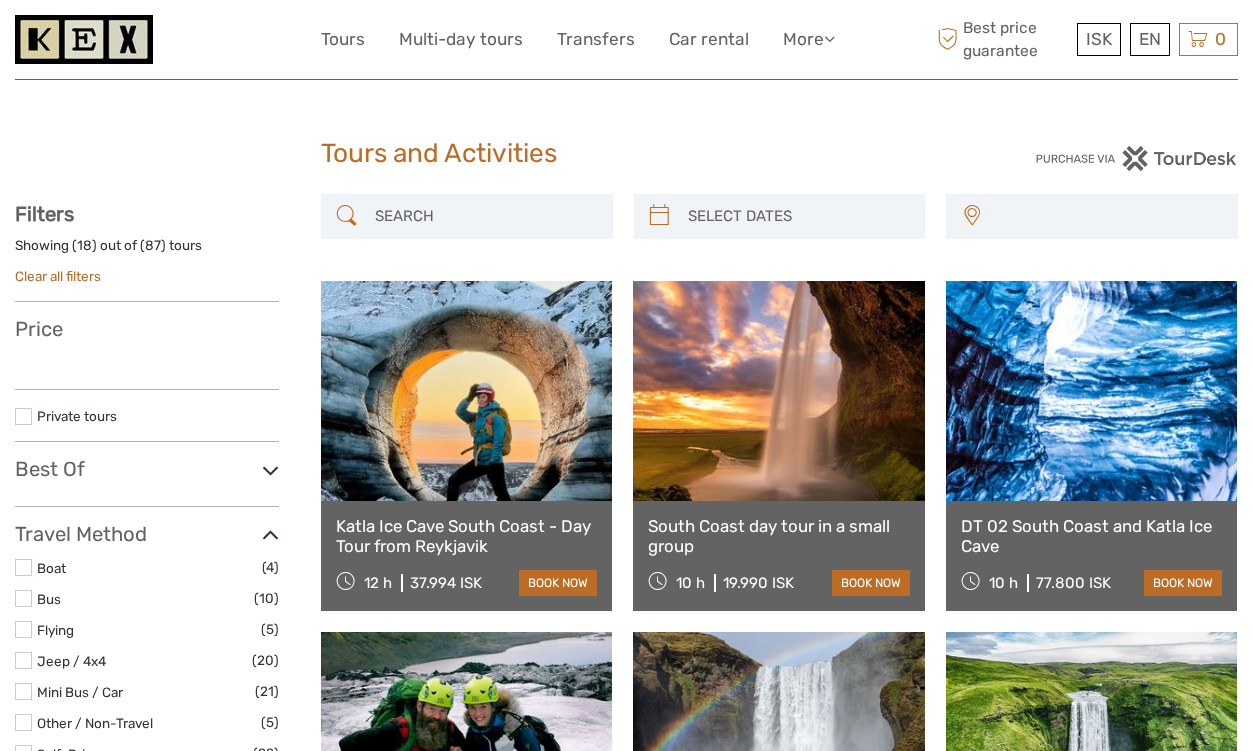 select 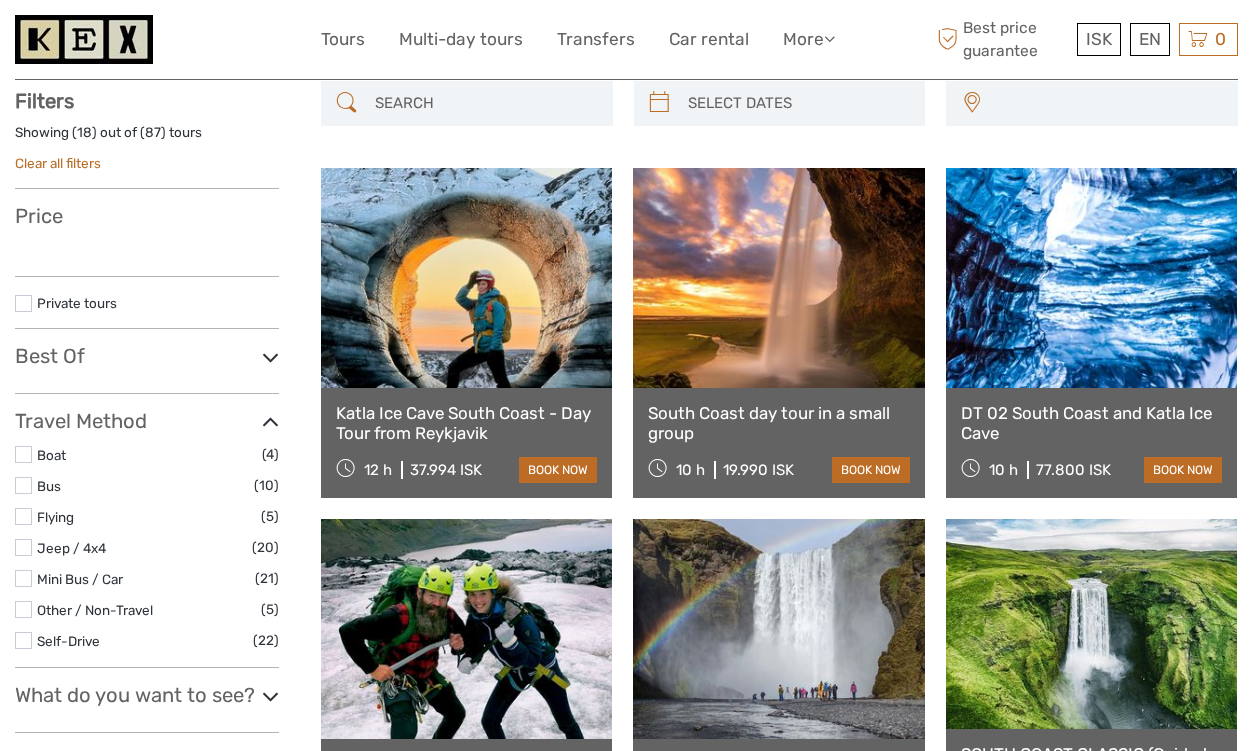 select 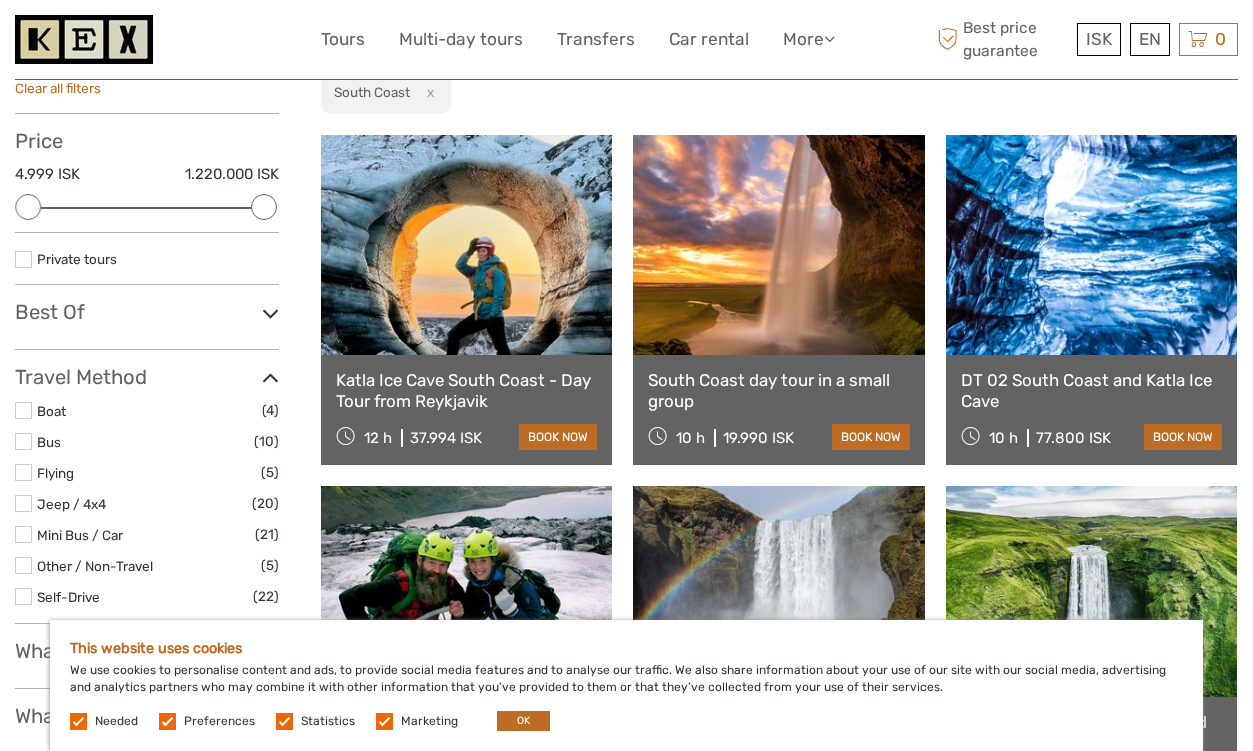 scroll, scrollTop: 285, scrollLeft: 0, axis: vertical 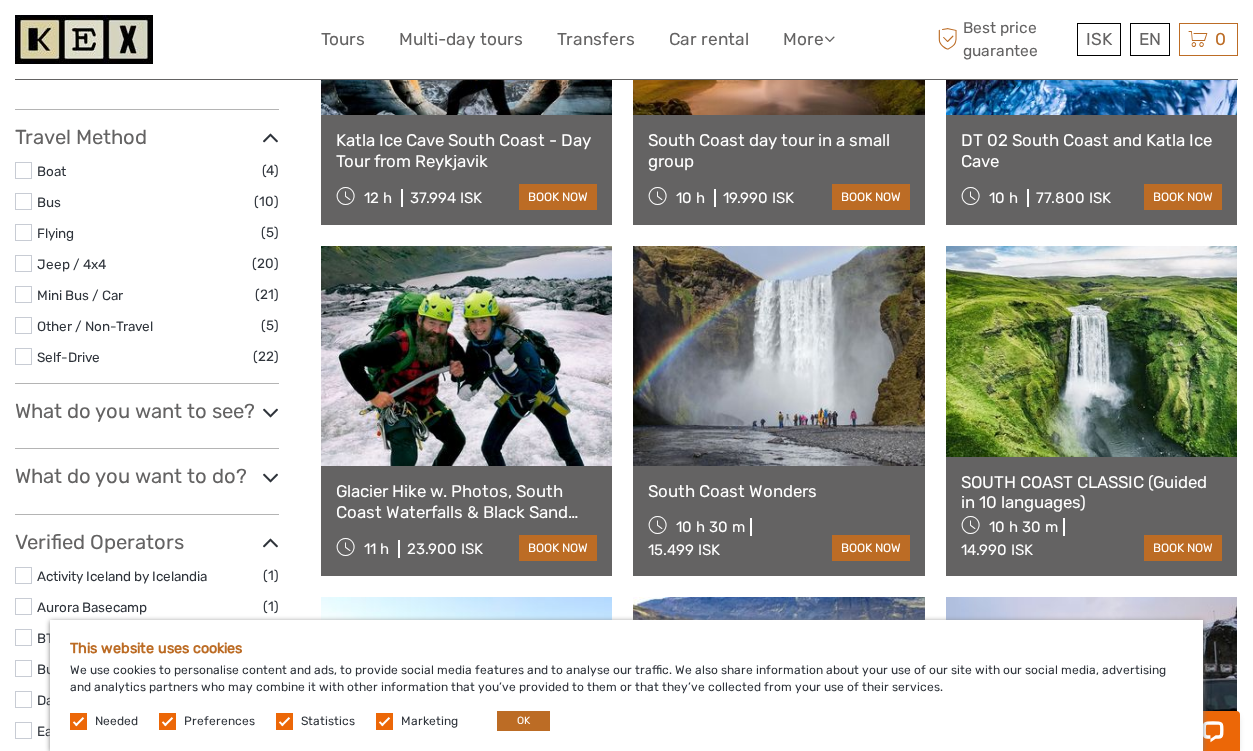 click on "South Coast Wonders
10 h 30 m
15.499 ISK
book now" at bounding box center [778, 521] 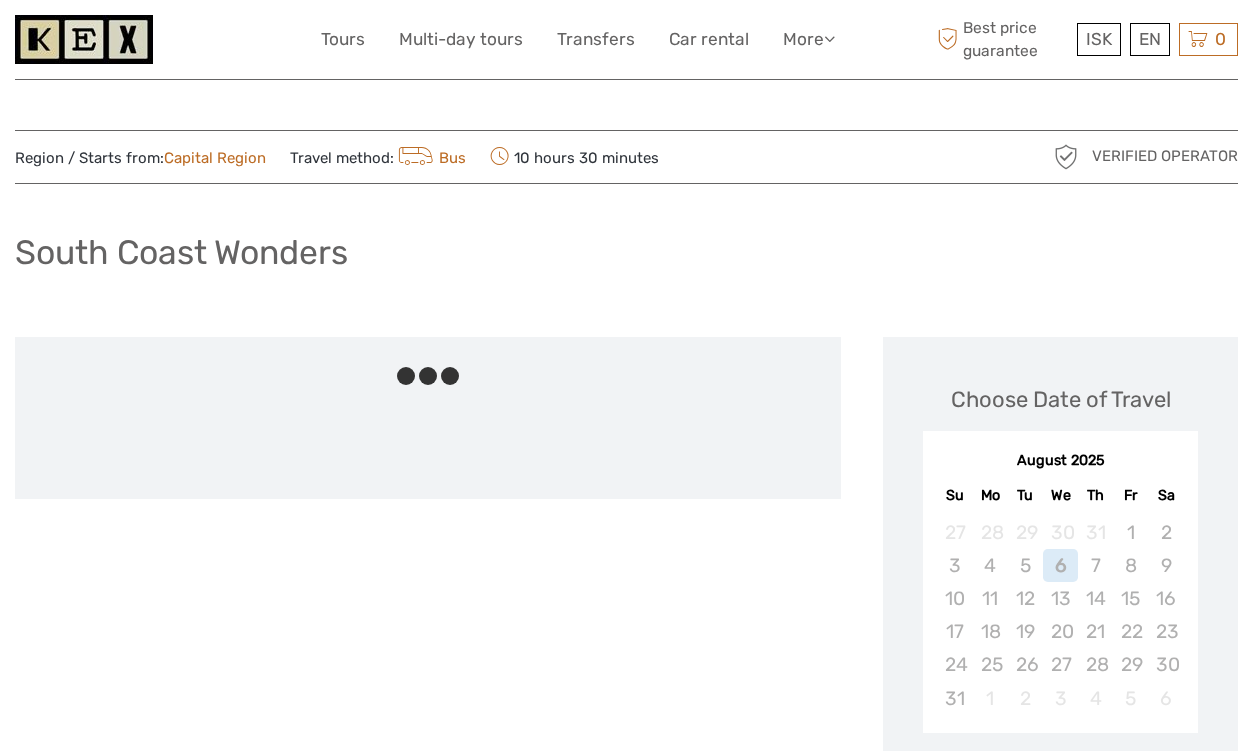 scroll, scrollTop: 0, scrollLeft: 0, axis: both 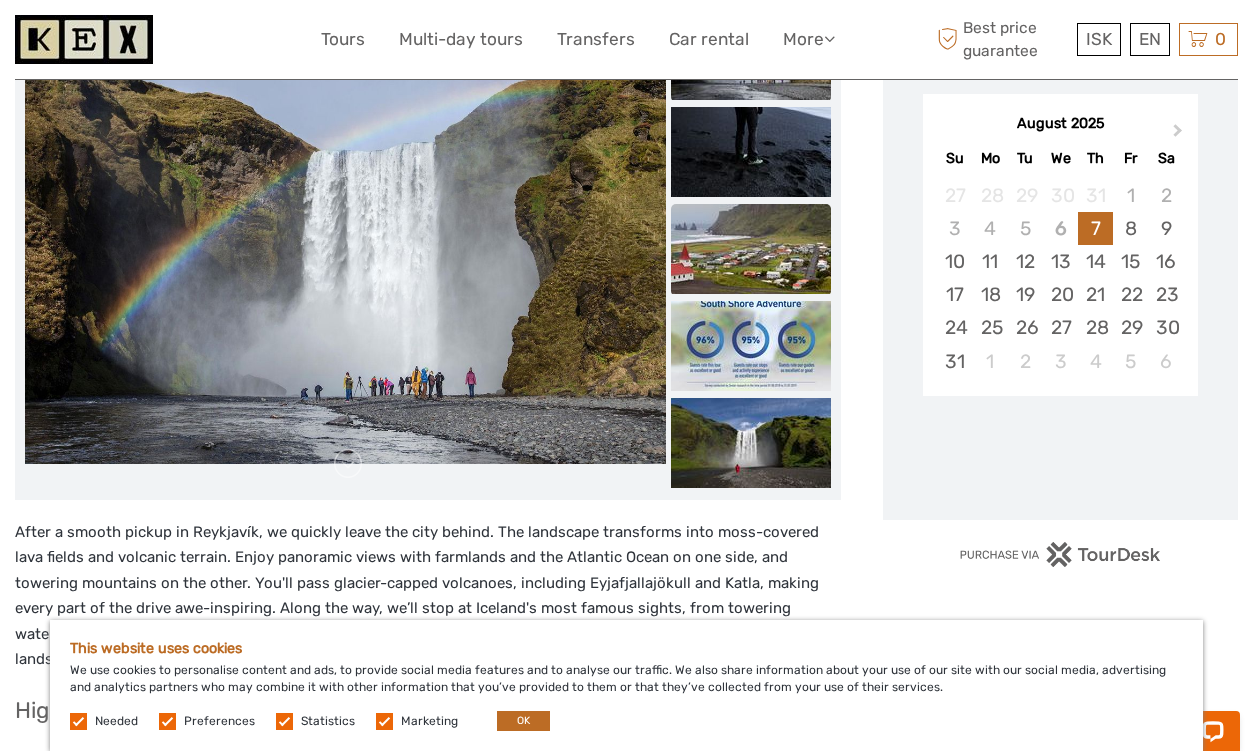 click at bounding box center (751, 249) 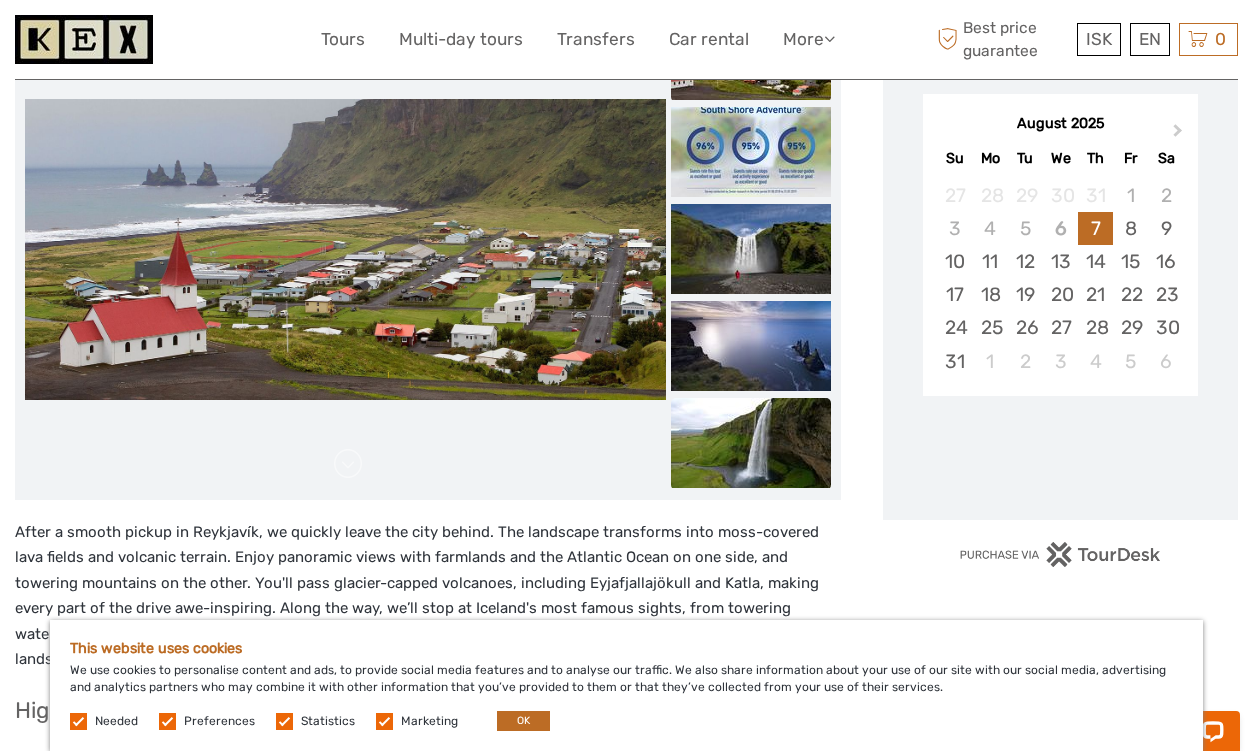 click at bounding box center [751, 443] 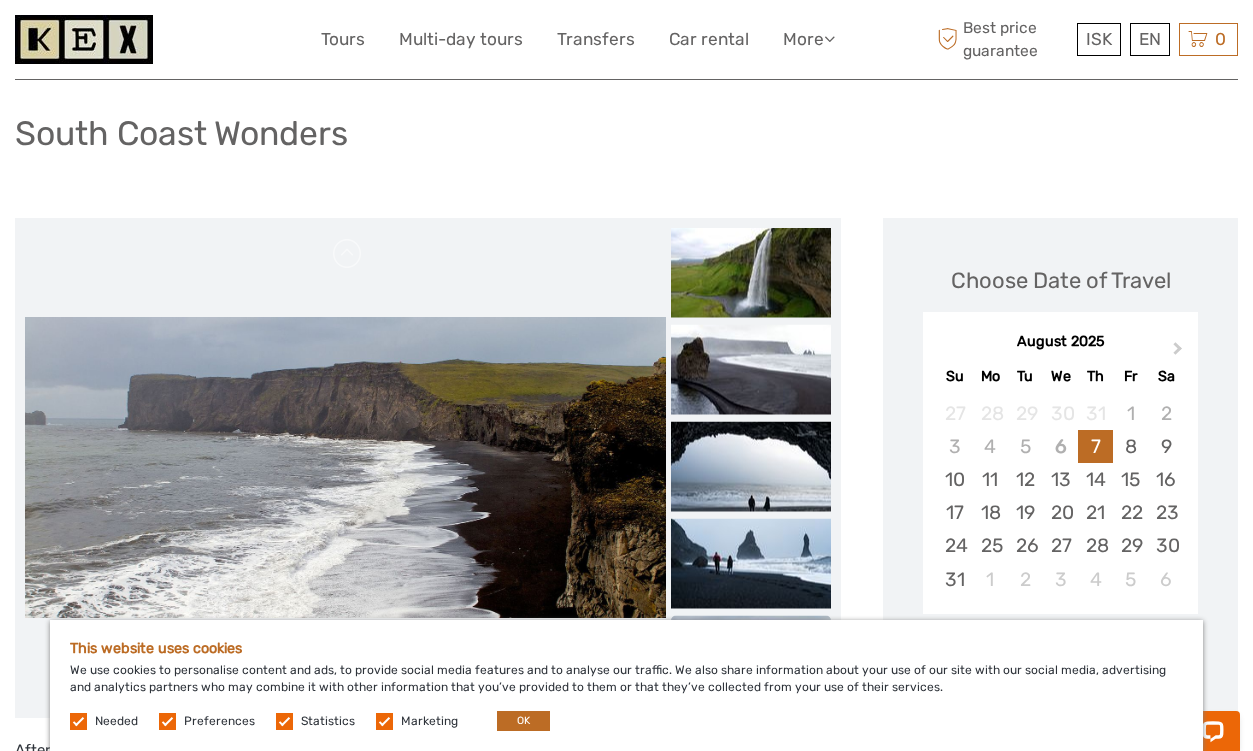 scroll, scrollTop: 113, scrollLeft: 0, axis: vertical 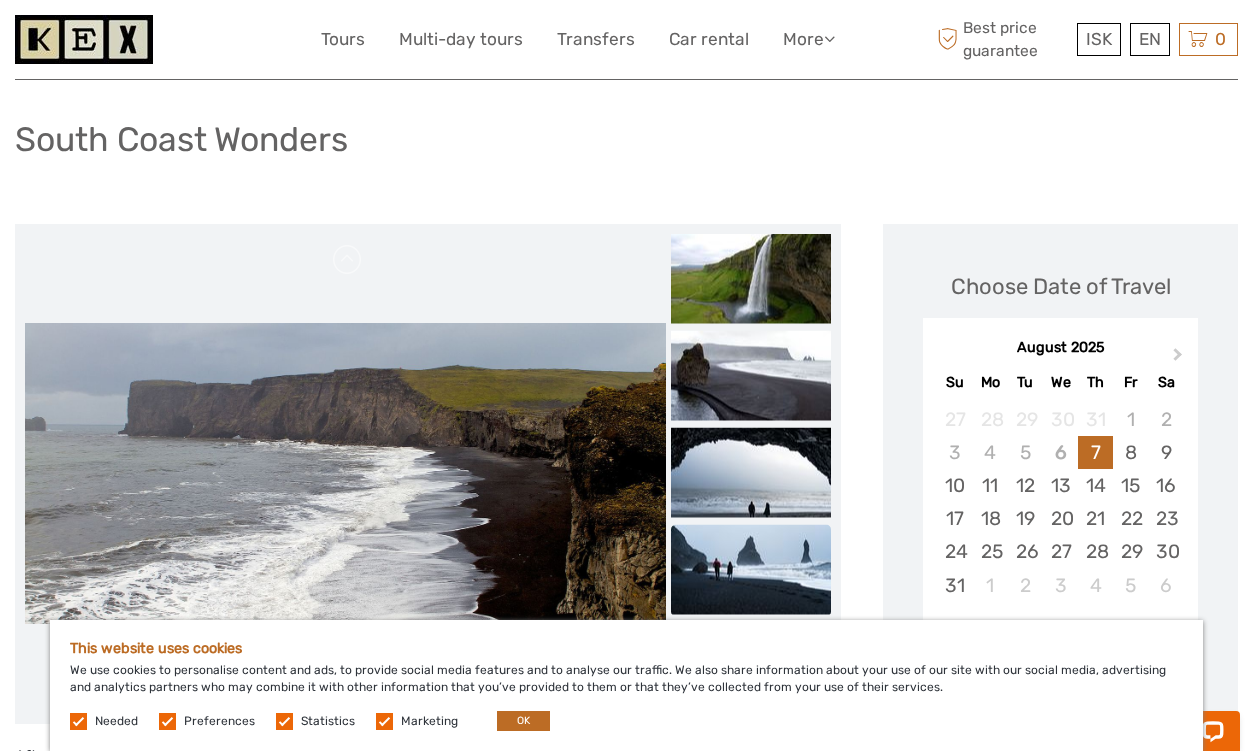 click at bounding box center [751, 569] 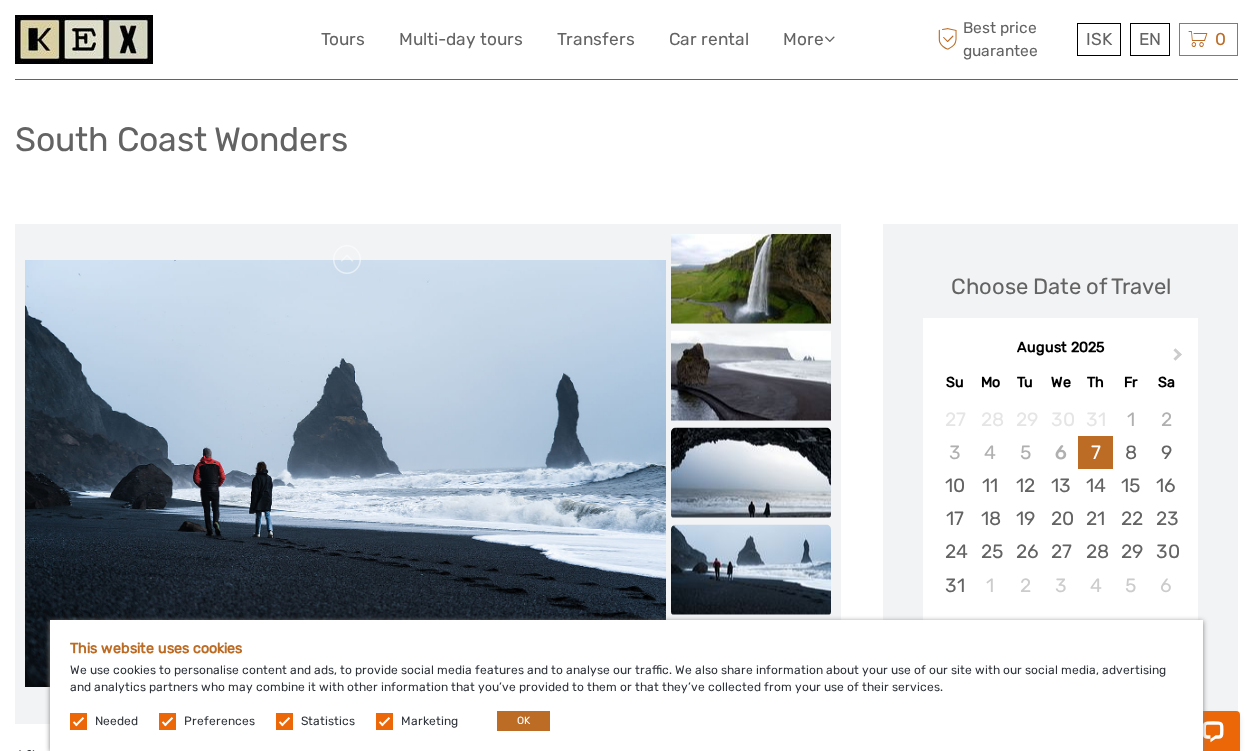 click at bounding box center [751, 472] 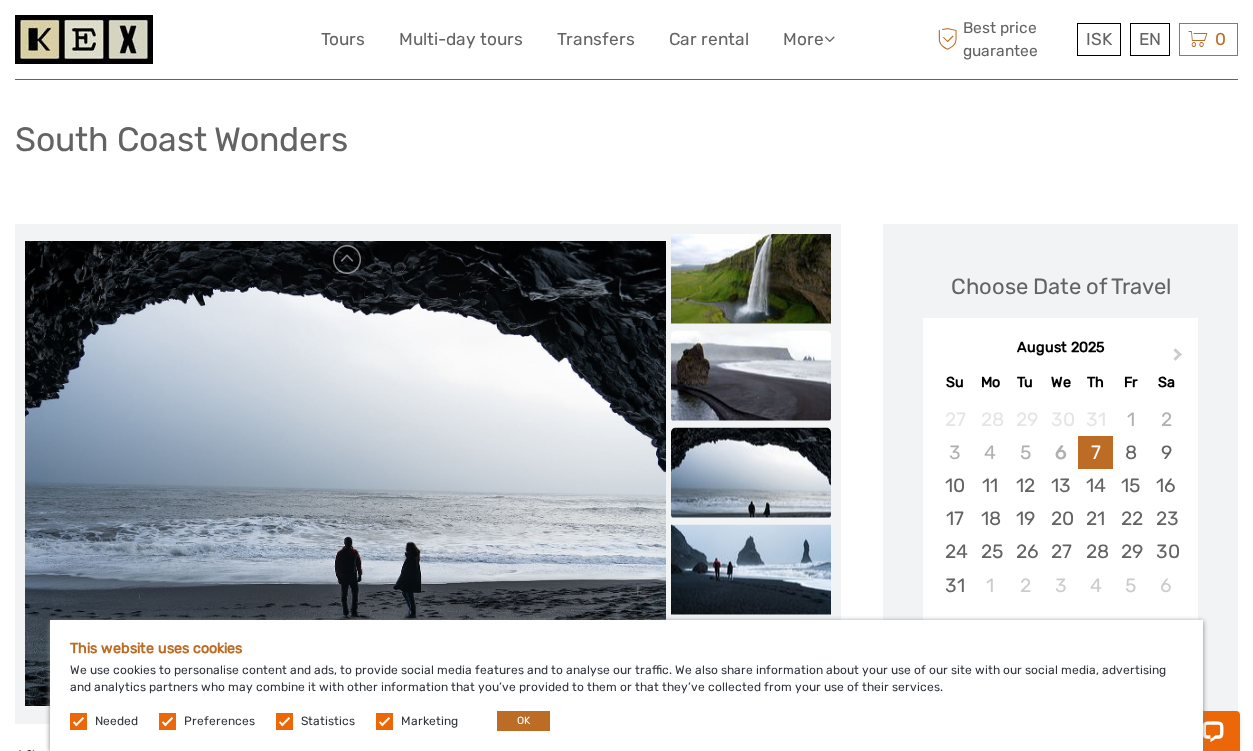 click at bounding box center [751, 375] 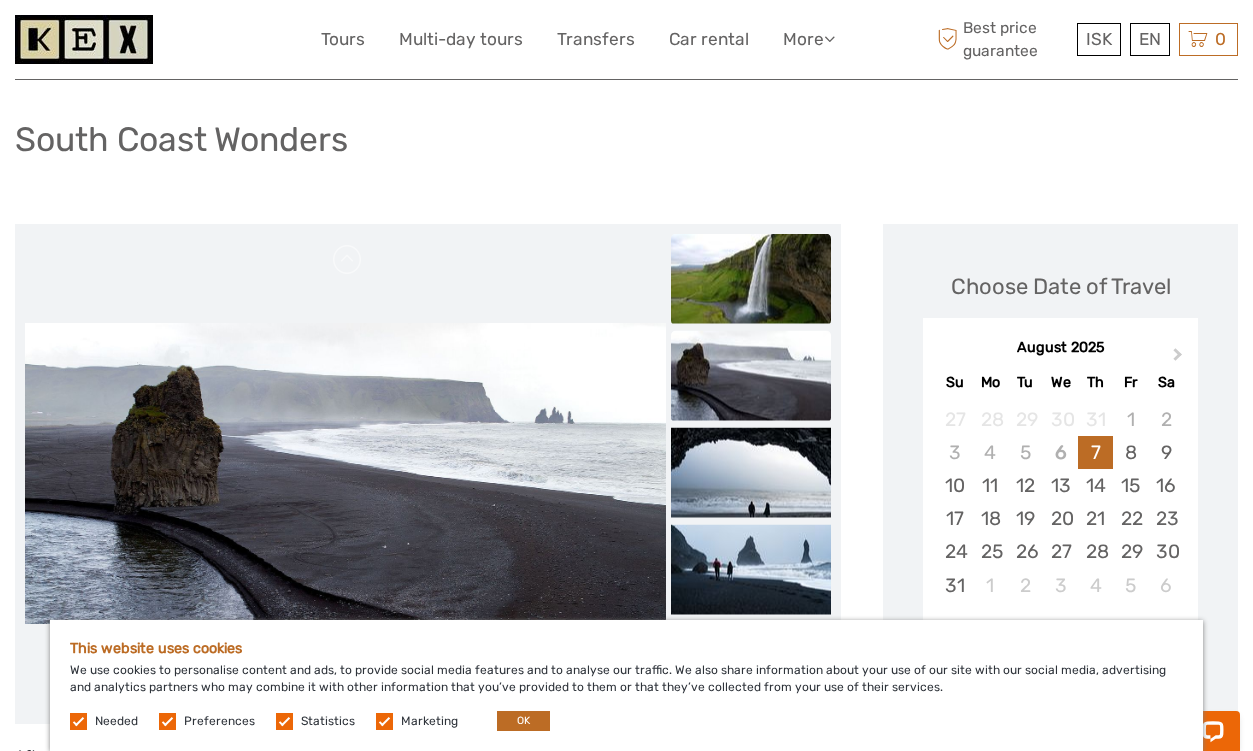 click at bounding box center [751, 278] 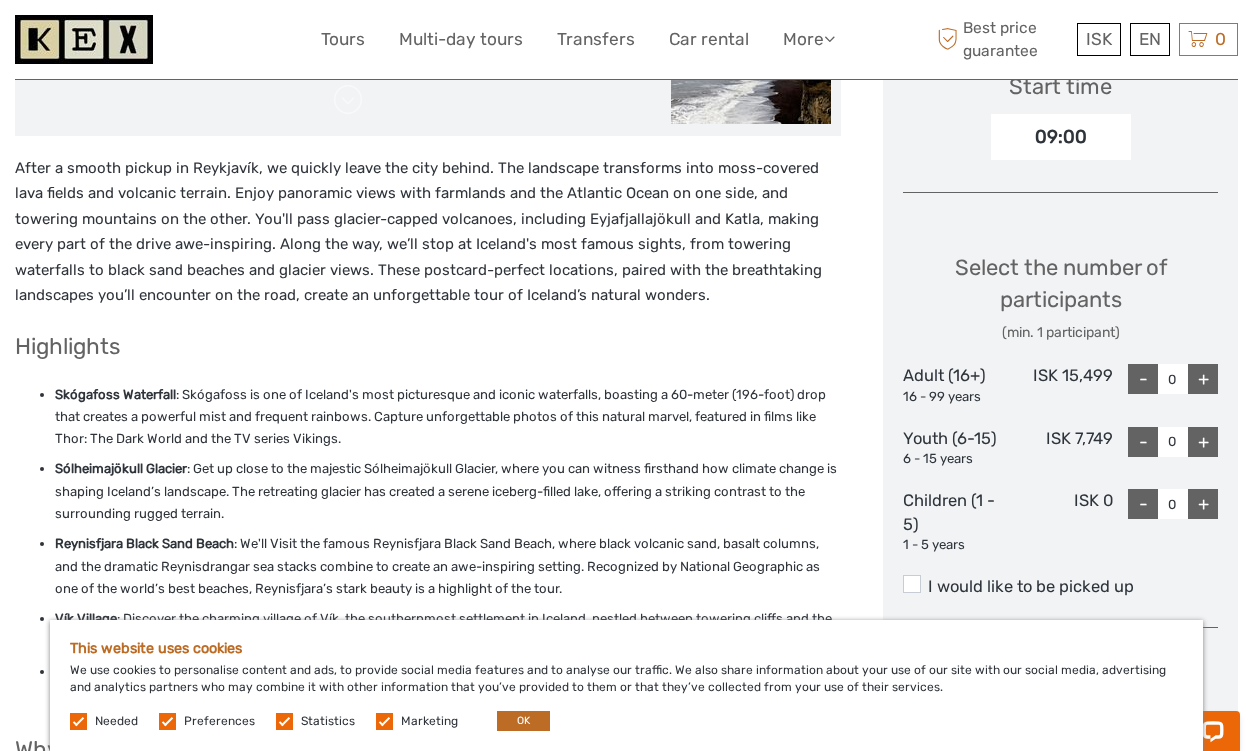 scroll, scrollTop: 696, scrollLeft: 0, axis: vertical 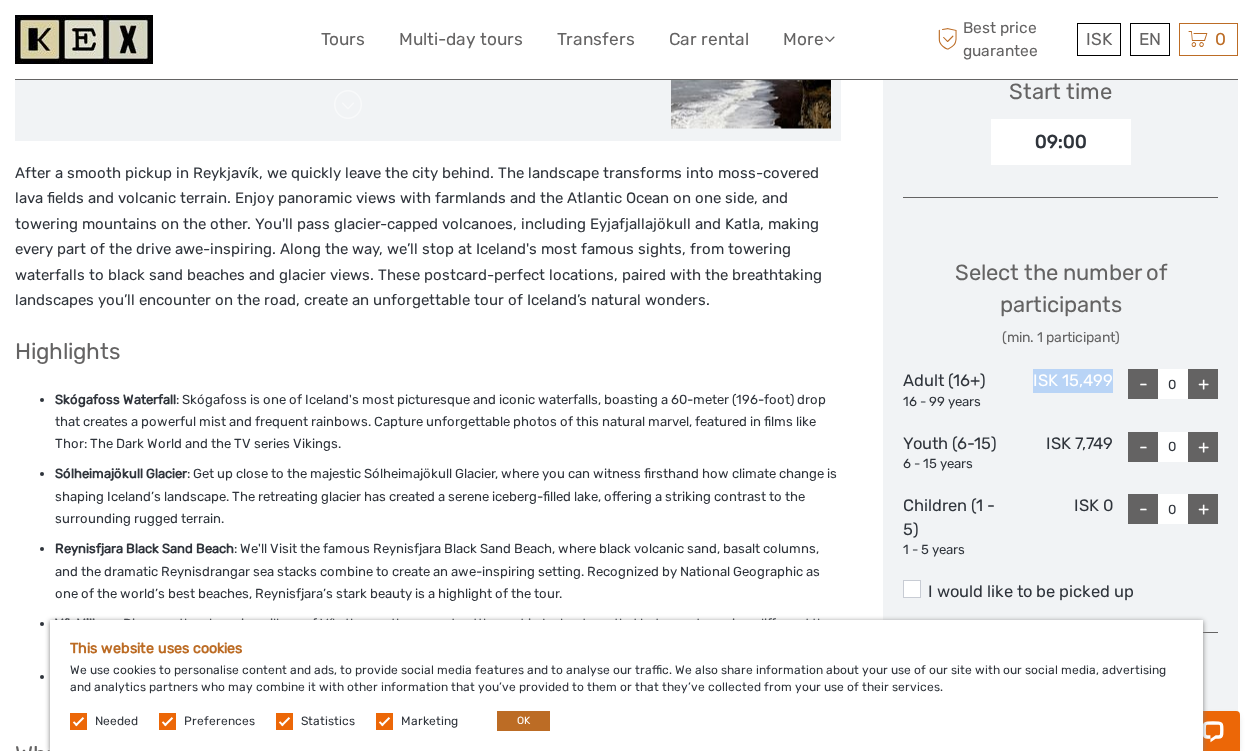 drag, startPoint x: 1034, startPoint y: 381, endPoint x: 1113, endPoint y: 379, distance: 79.025314 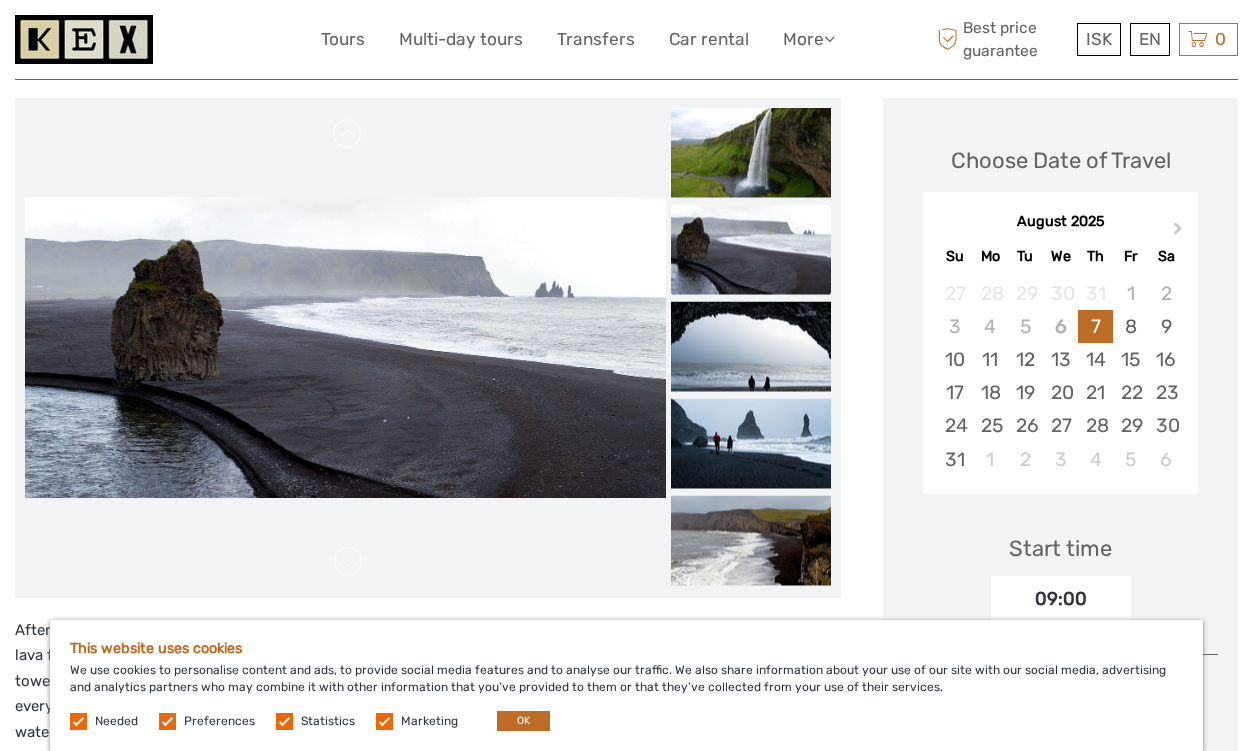 scroll, scrollTop: 238, scrollLeft: 0, axis: vertical 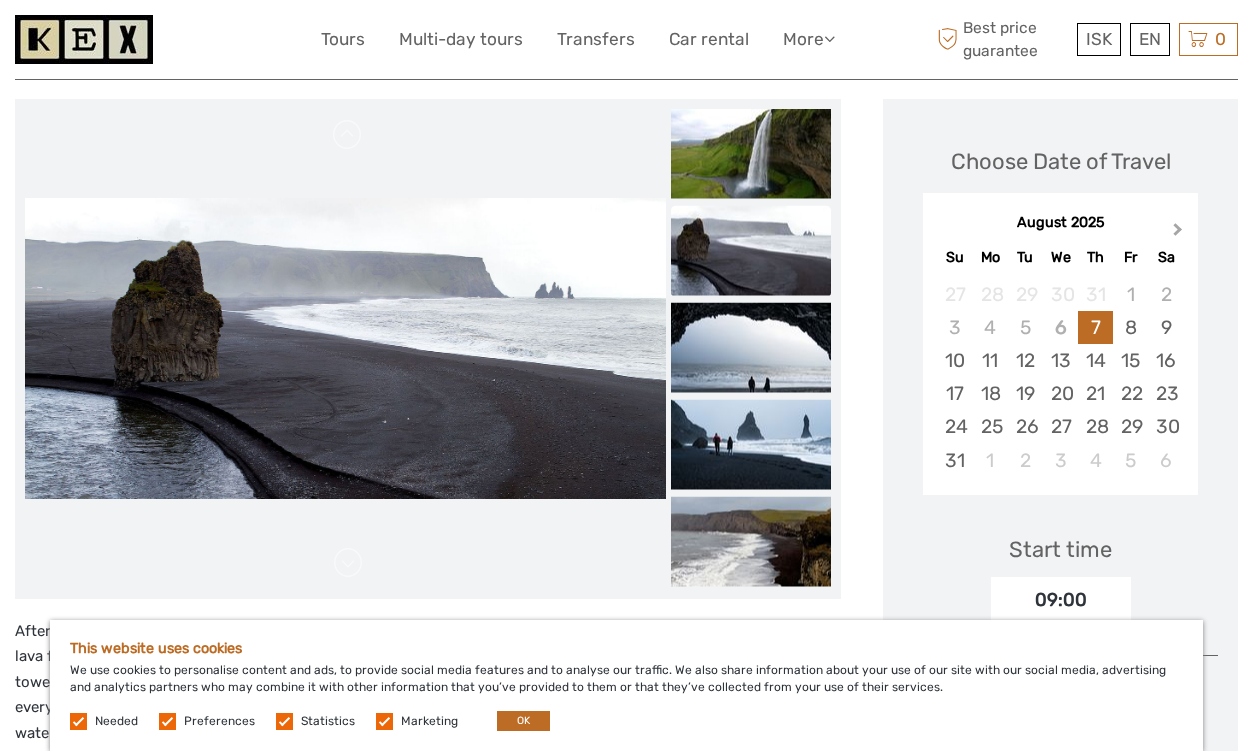 click on "Next Month" at bounding box center [1180, 234] 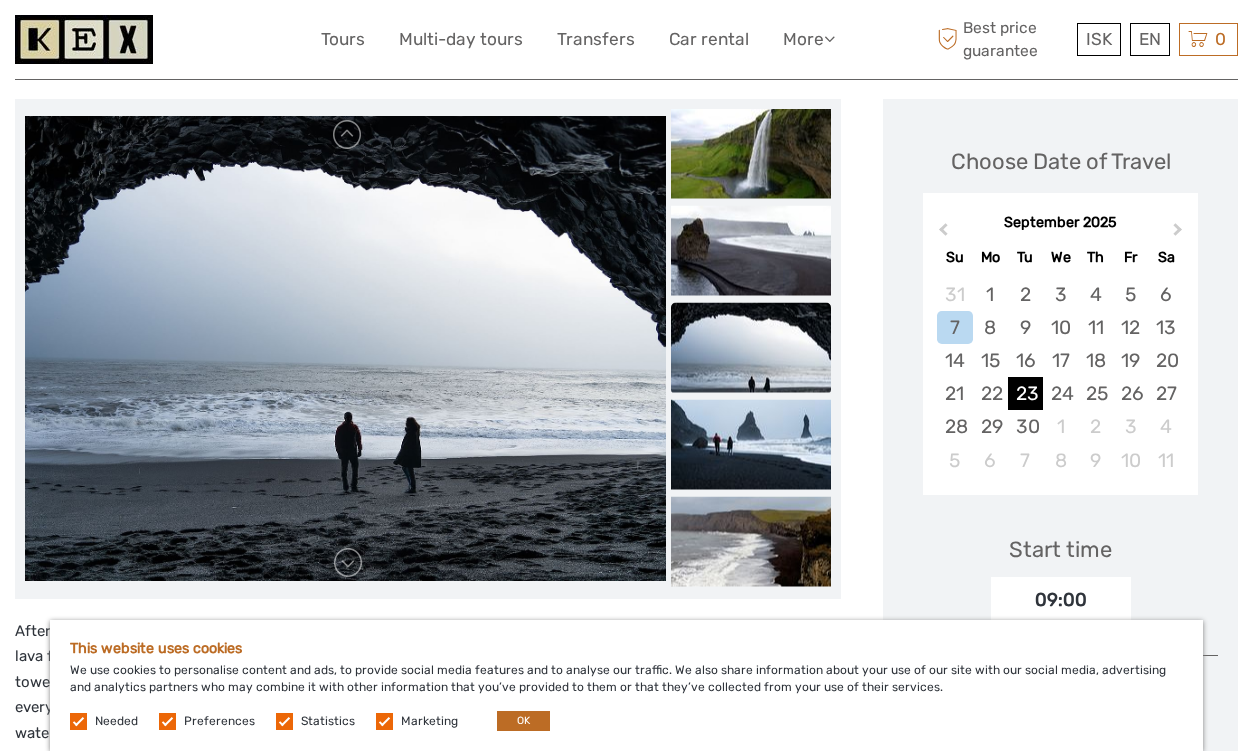 click on "23" at bounding box center (1025, 393) 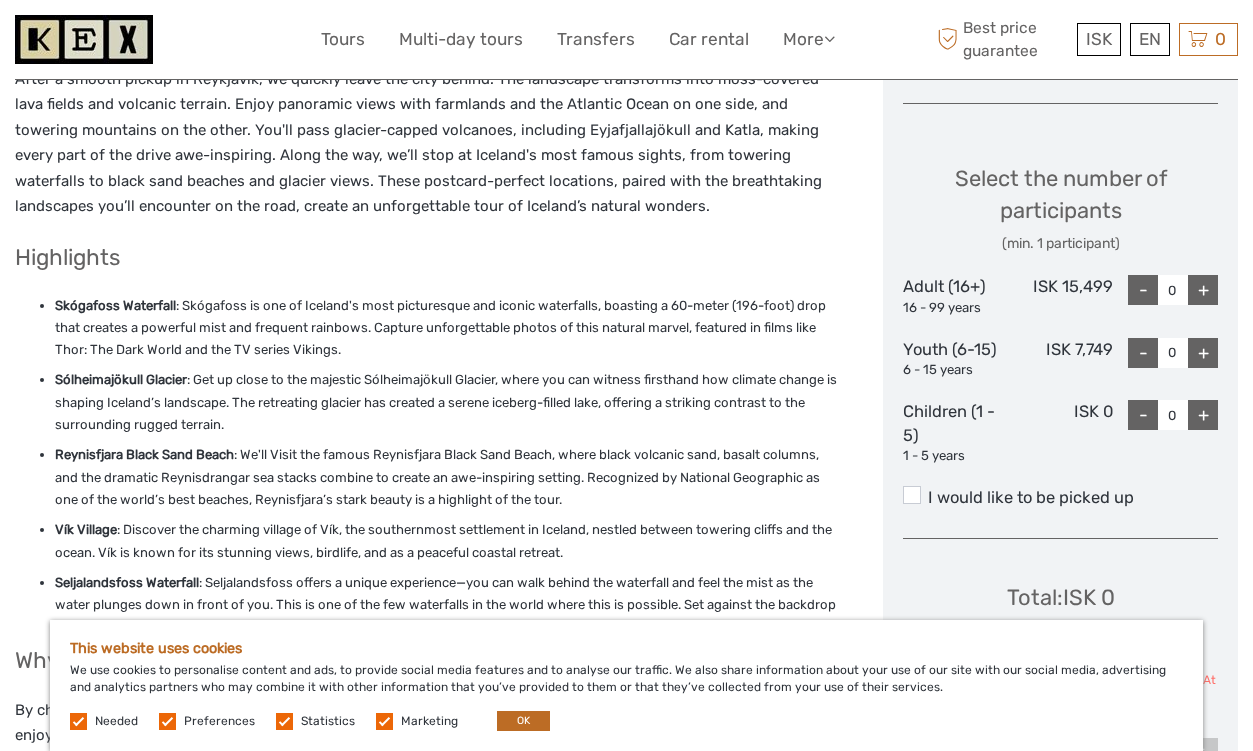 scroll, scrollTop: 797, scrollLeft: 0, axis: vertical 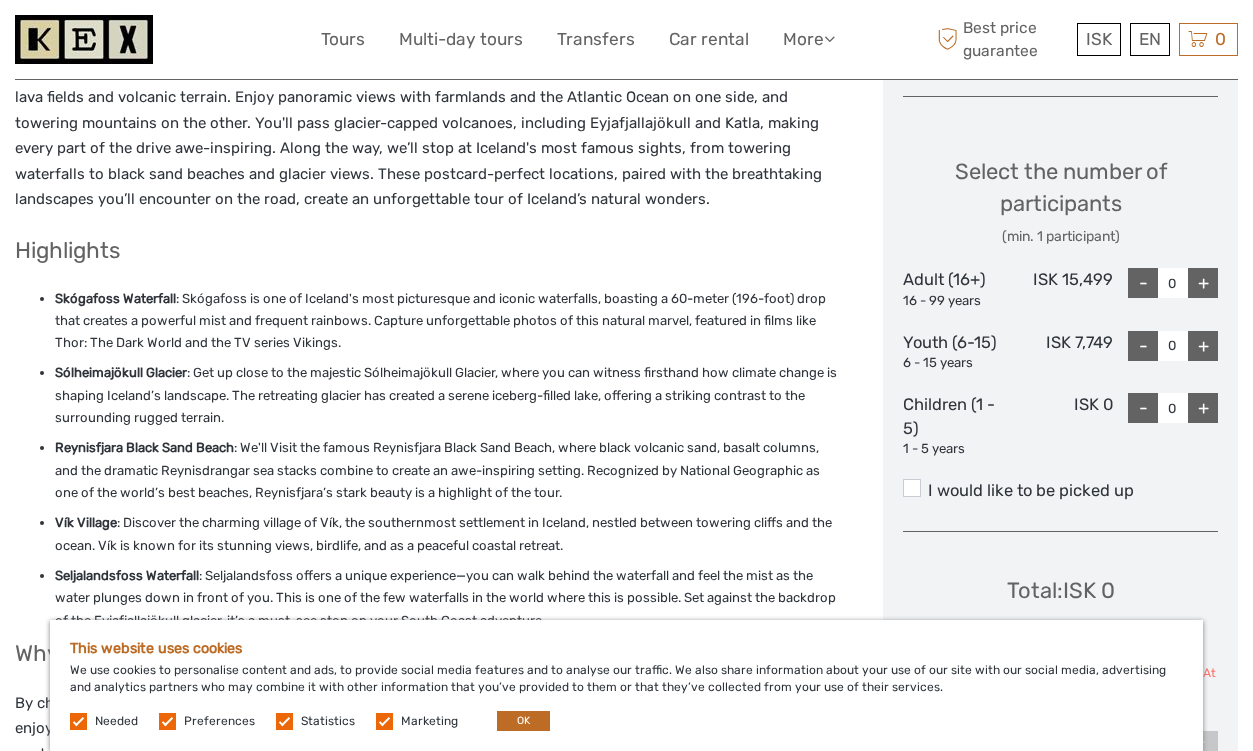 click on "+" at bounding box center [1203, 283] 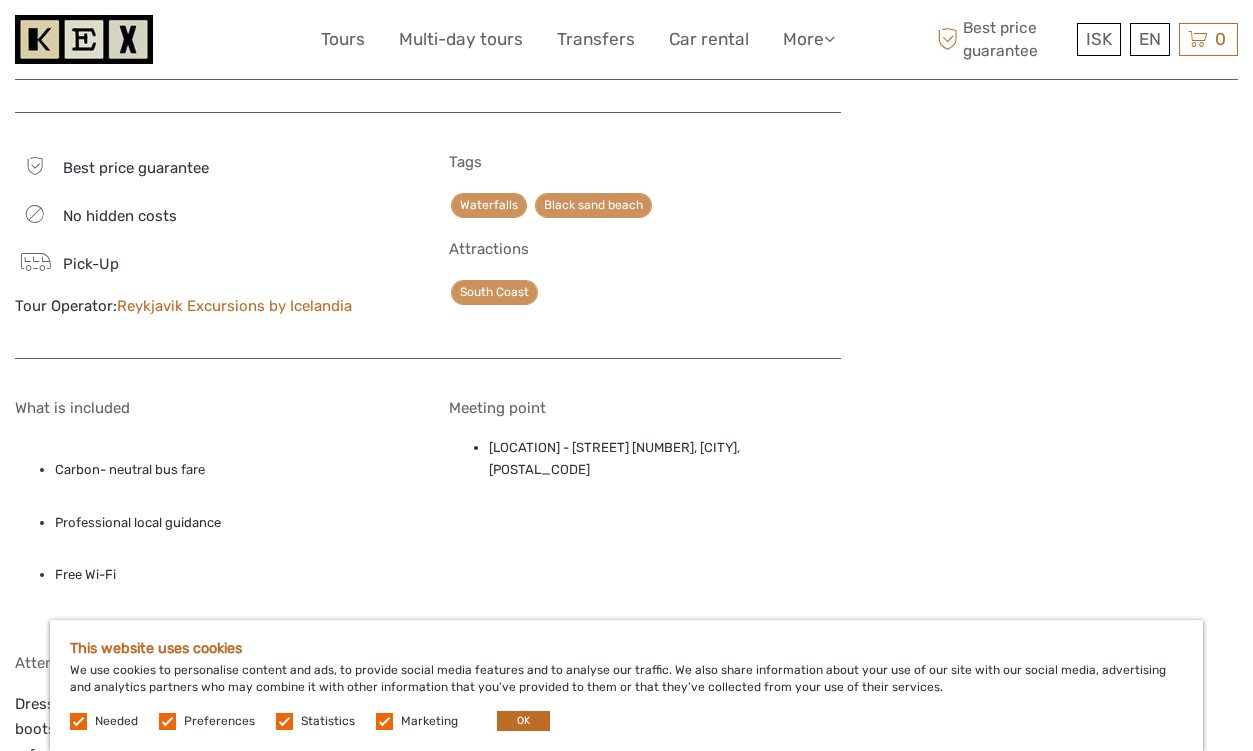 scroll, scrollTop: 1615, scrollLeft: 0, axis: vertical 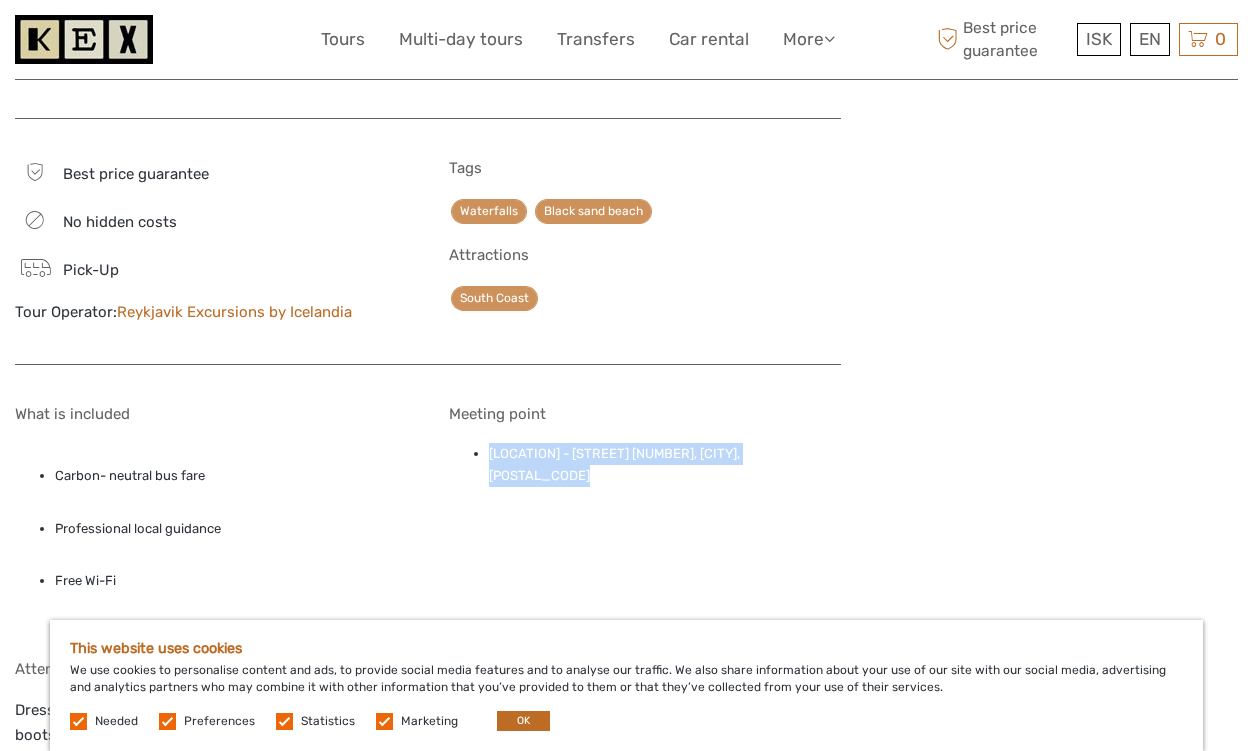 drag, startPoint x: 490, startPoint y: 454, endPoint x: 815, endPoint y: 462, distance: 325.09845 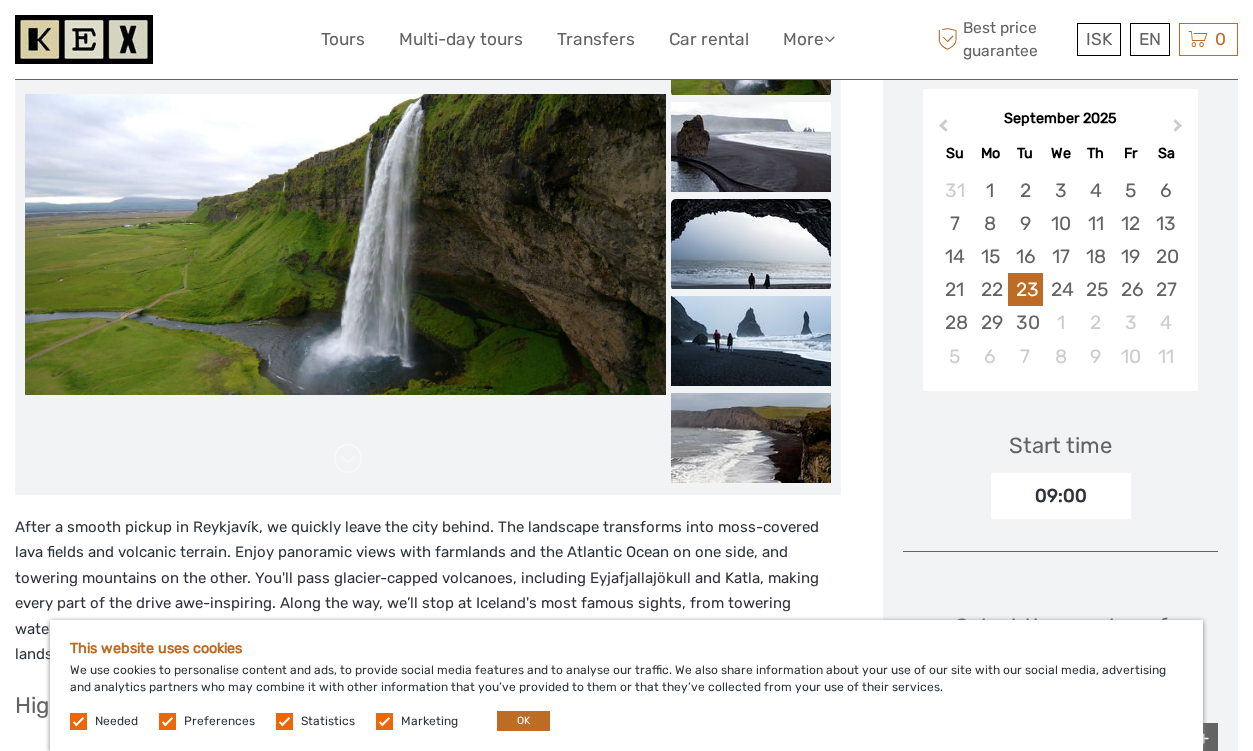 scroll, scrollTop: 393, scrollLeft: 0, axis: vertical 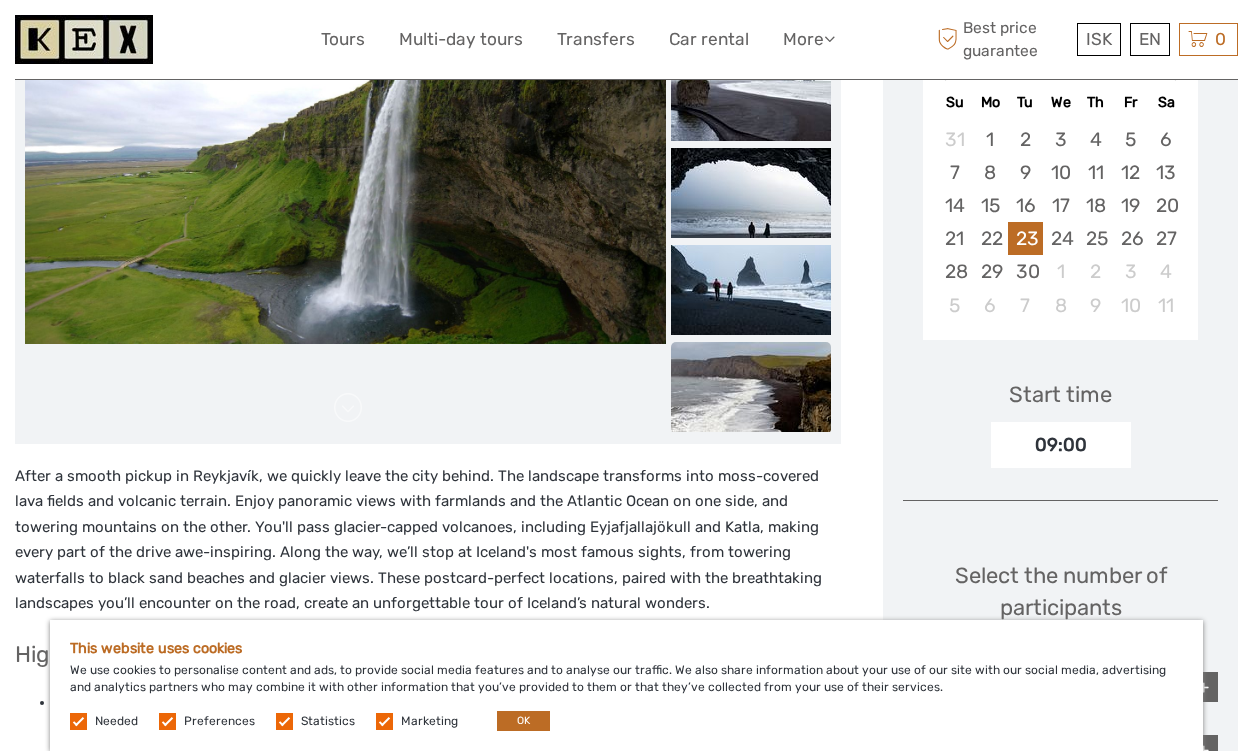 click at bounding box center [751, 387] 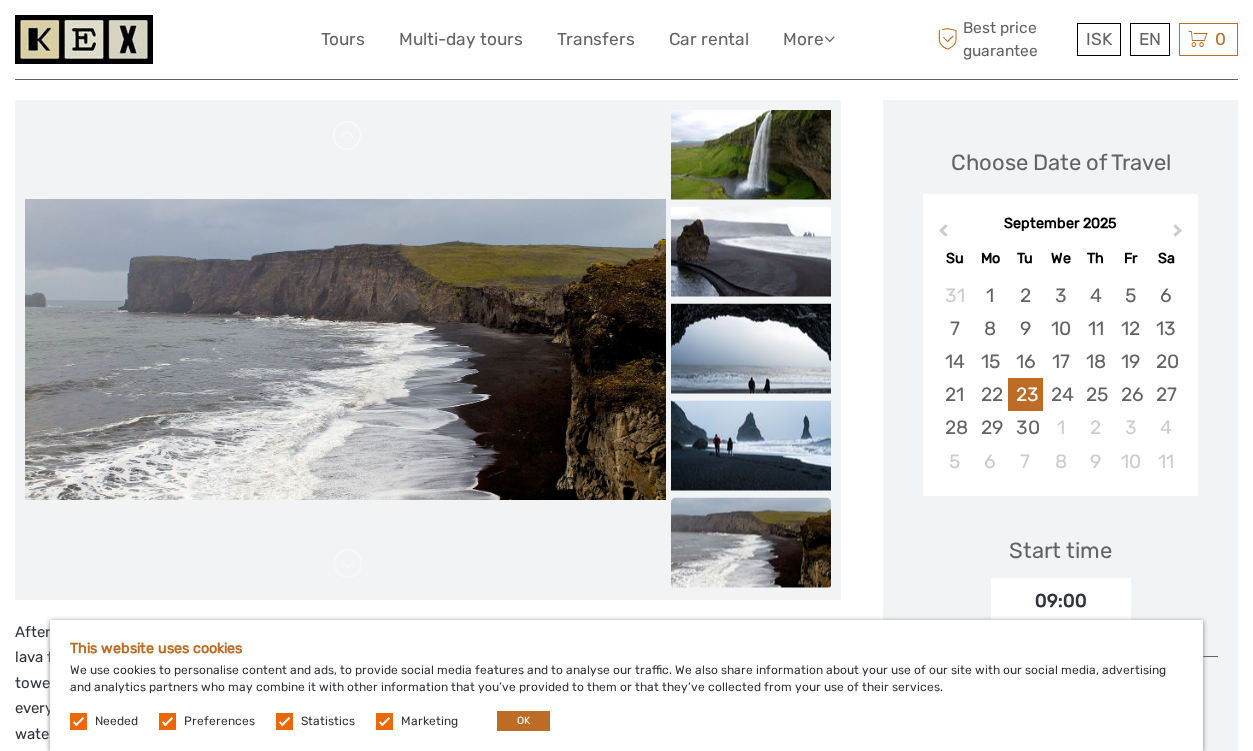 scroll, scrollTop: 210, scrollLeft: 0, axis: vertical 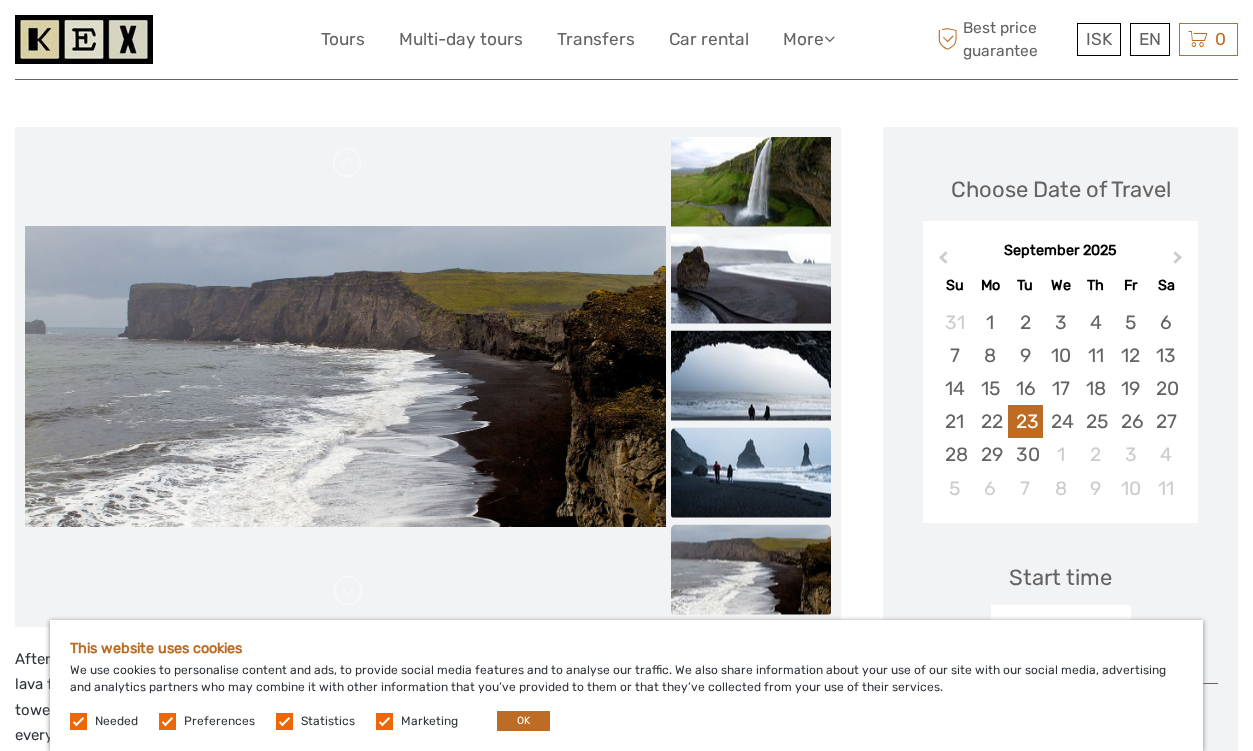 click at bounding box center (751, 472) 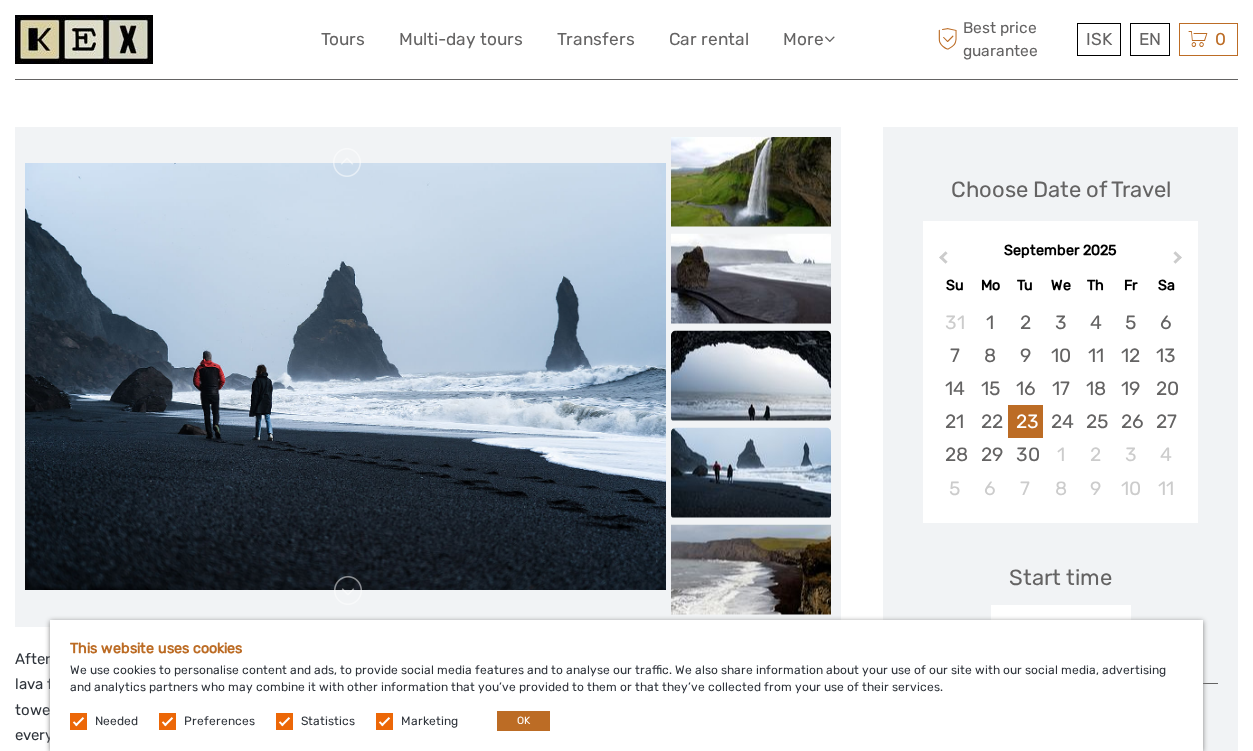 click at bounding box center (751, 375) 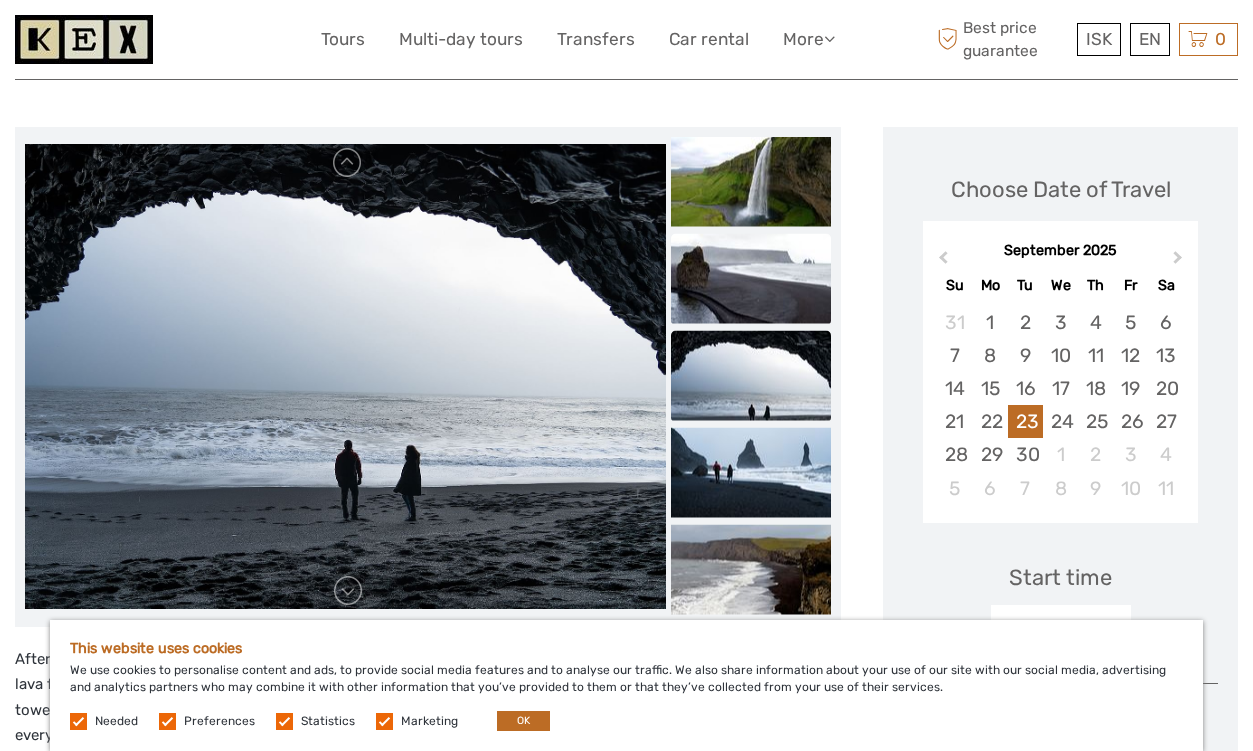 click at bounding box center [751, 278] 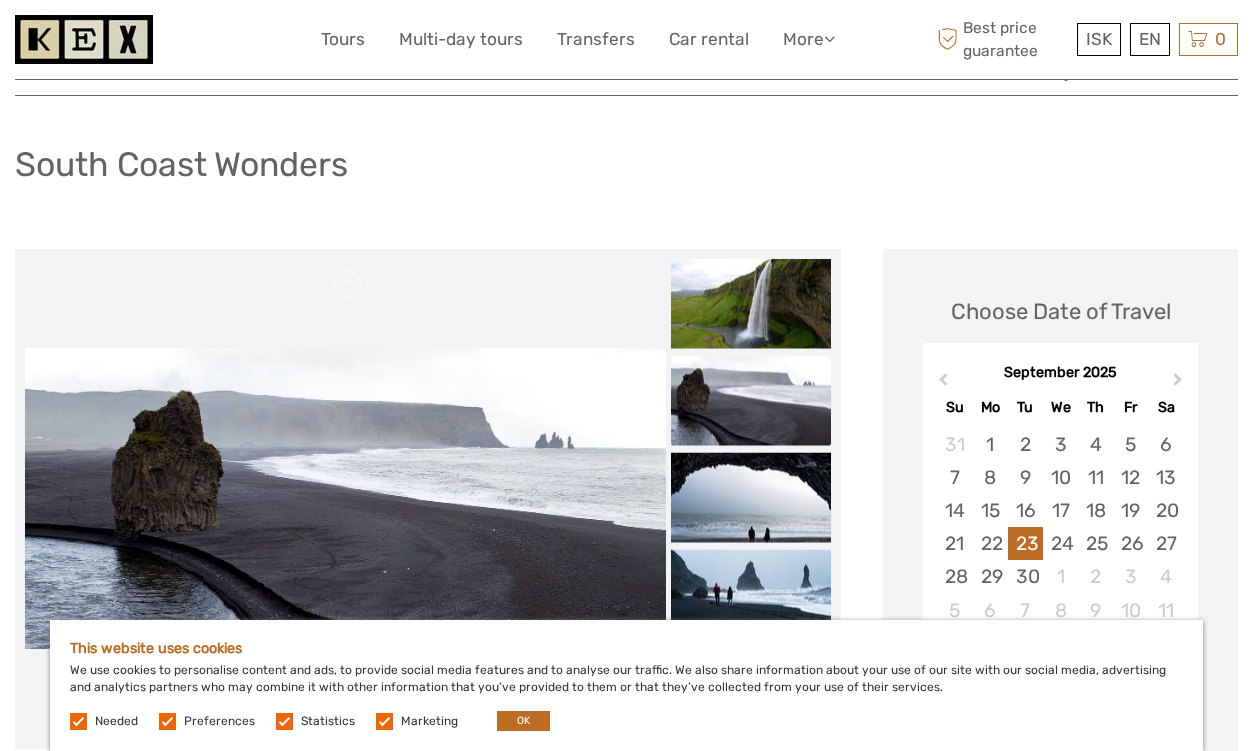 scroll, scrollTop: 83, scrollLeft: 0, axis: vertical 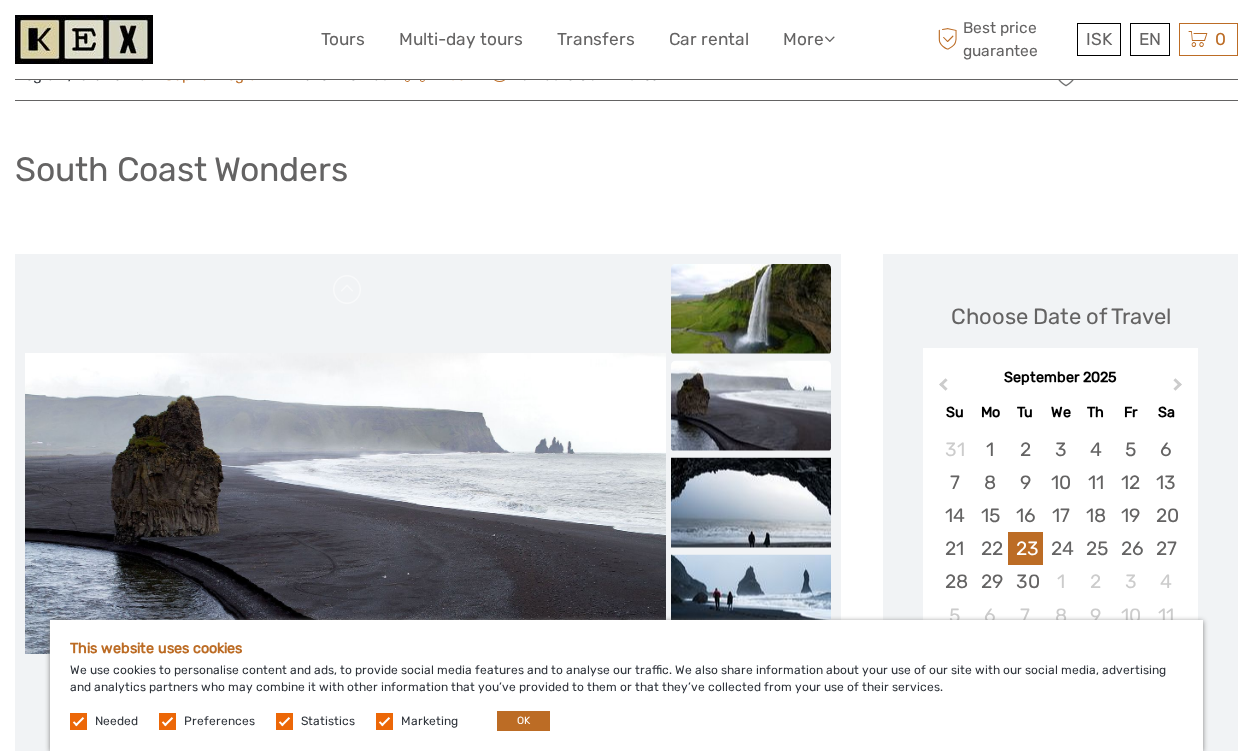 click at bounding box center (751, 308) 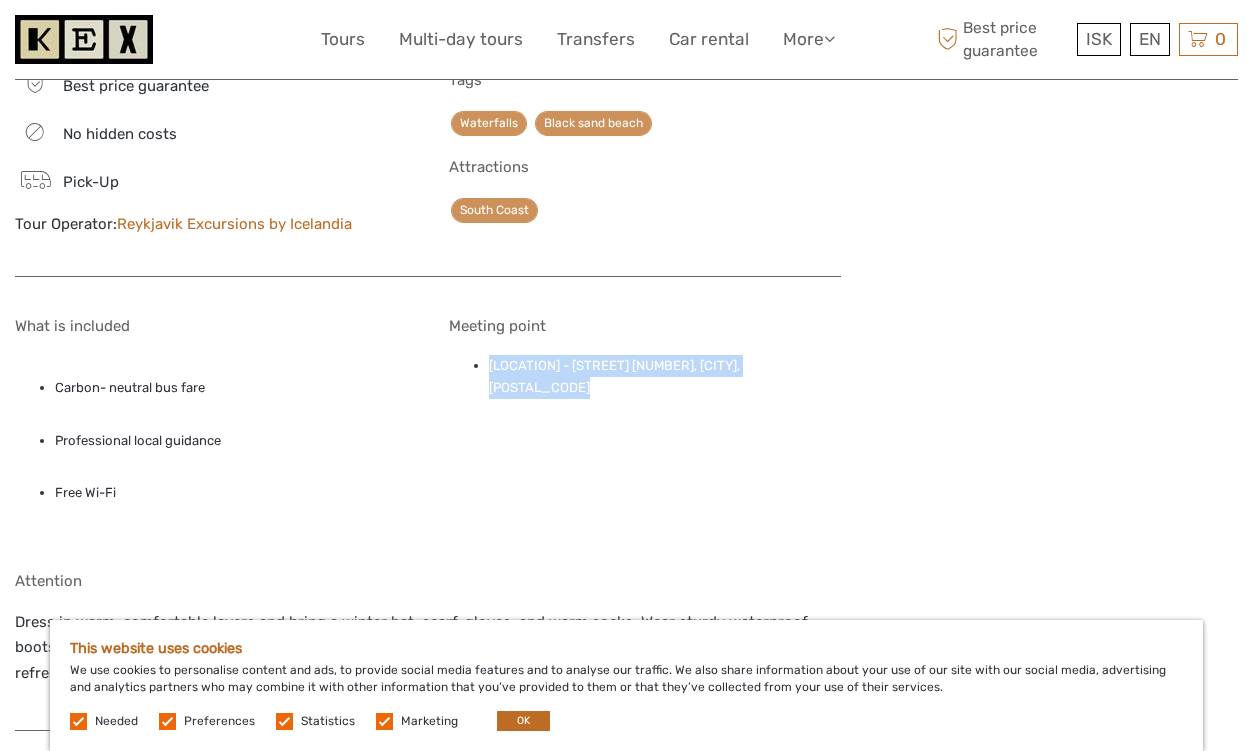 scroll, scrollTop: 1705, scrollLeft: 0, axis: vertical 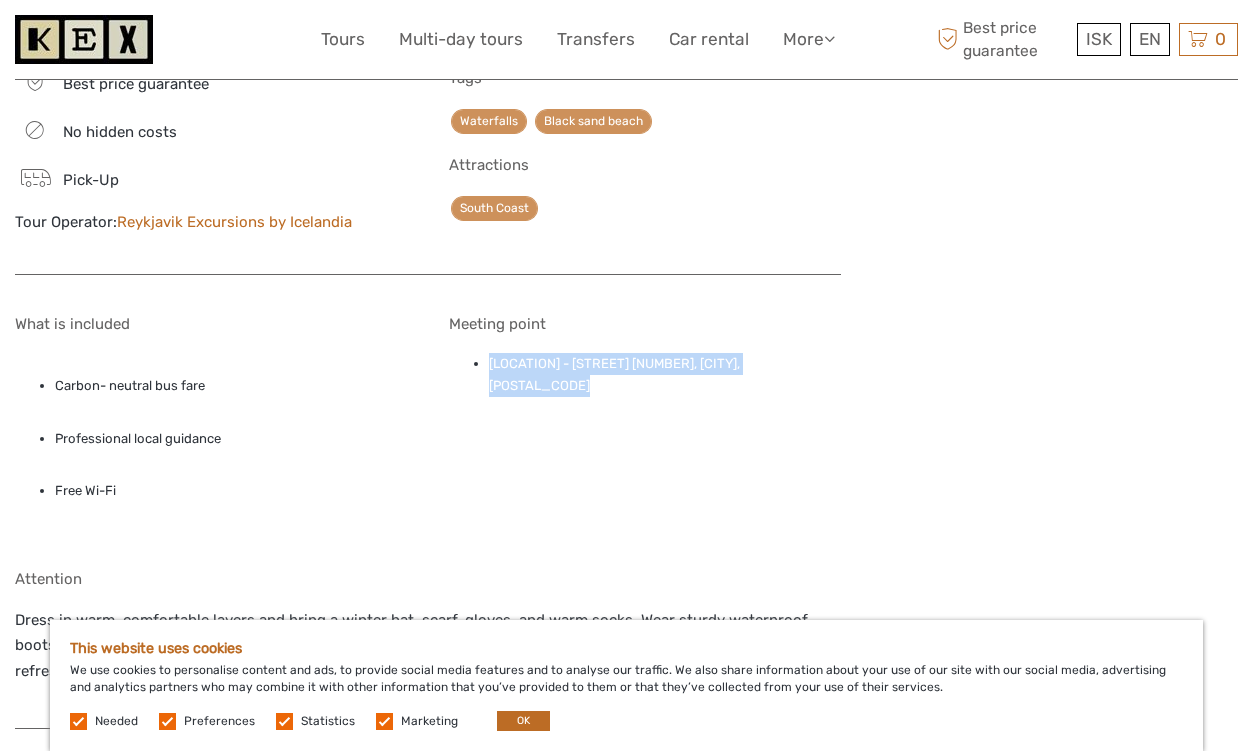 click on "What is included
Carbon- neutral bus fare Professional local guidance Free Wi-Fi
Meeting point
BSÍ Bus Terminal - Vatnsmýrarvegur 10, Reykjavík, 101
Attention
Dress in warm, comfortable layers and bring a winter hat, scarf, gloves, and warm socks. Wear sturdy waterproof boots and bring a waterproof coat or jacket. Don't forget to pack snacks and a water bottle. We’ll stop for refreshments several times throughout the tour." at bounding box center [428, 512] 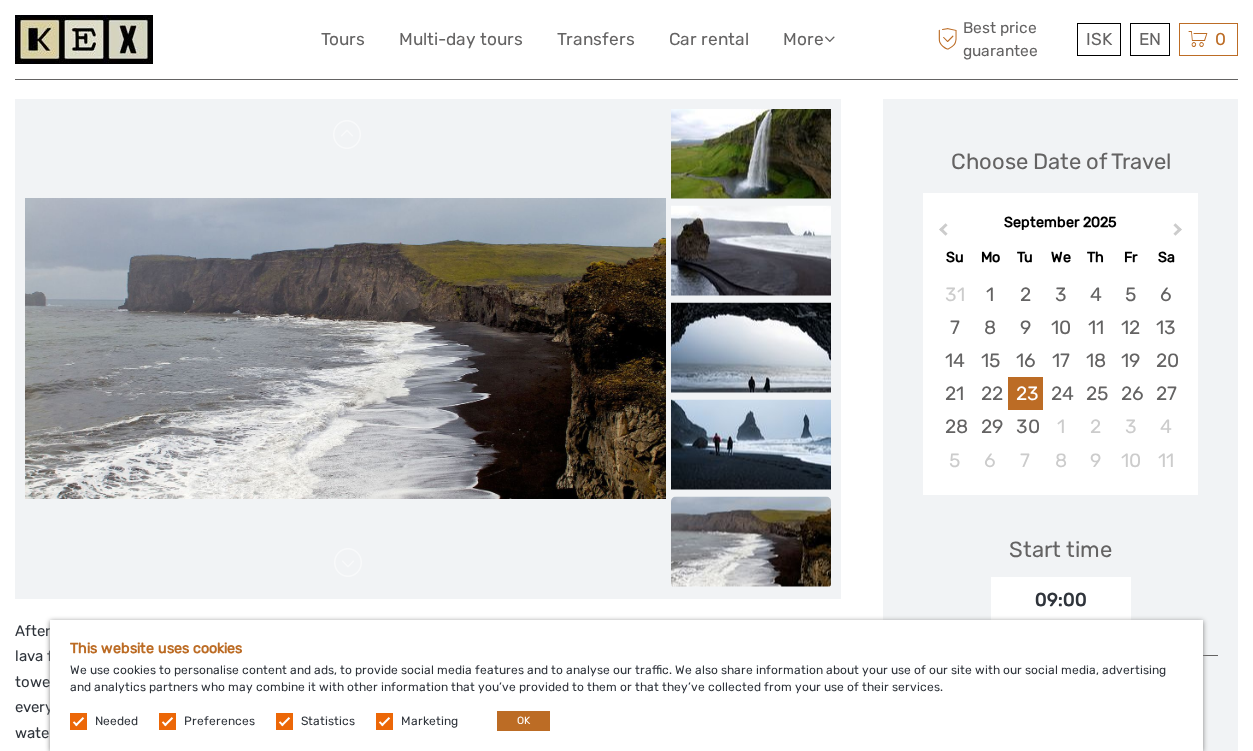 scroll, scrollTop: 239, scrollLeft: 0, axis: vertical 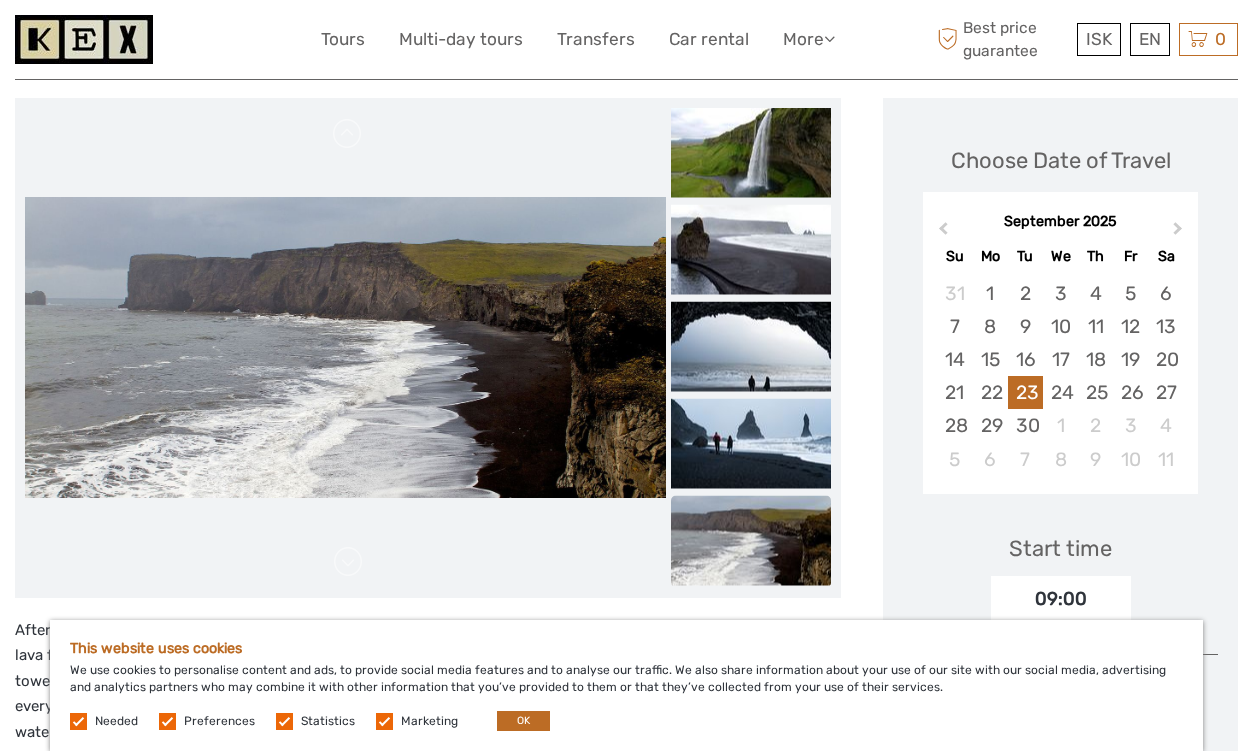 click at bounding box center (751, 540) 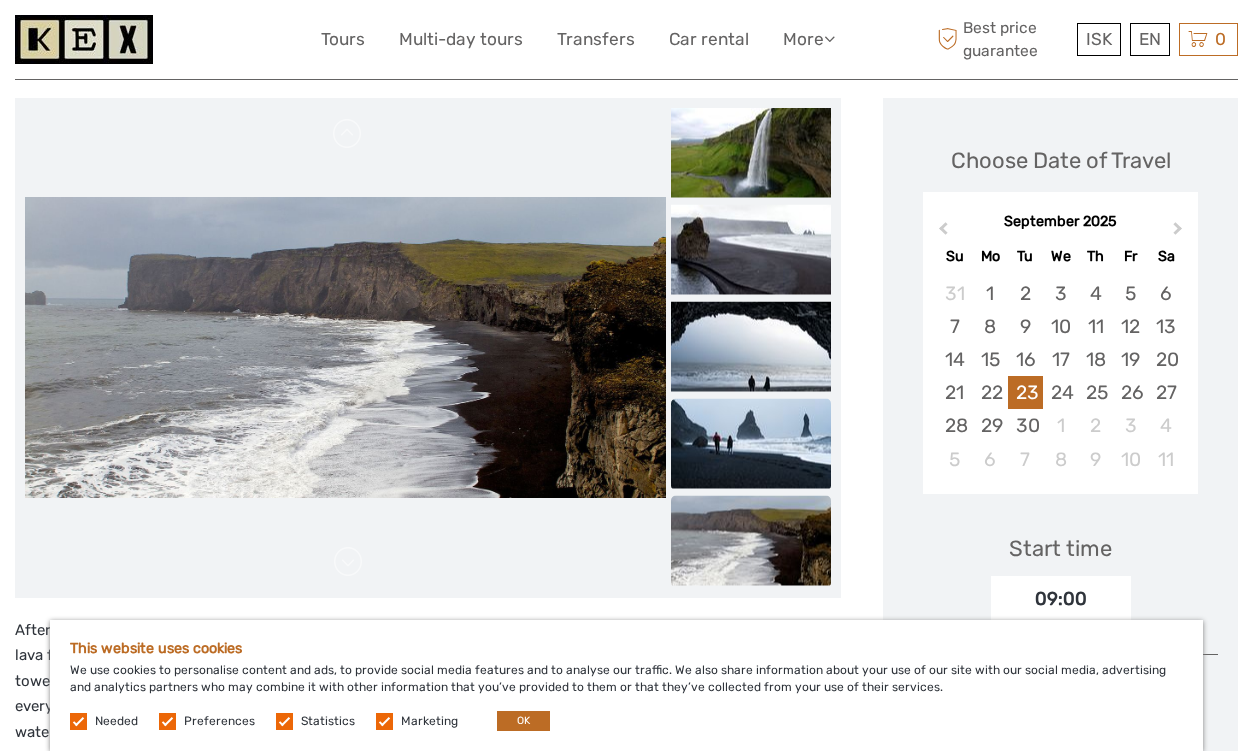 click at bounding box center (751, 443) 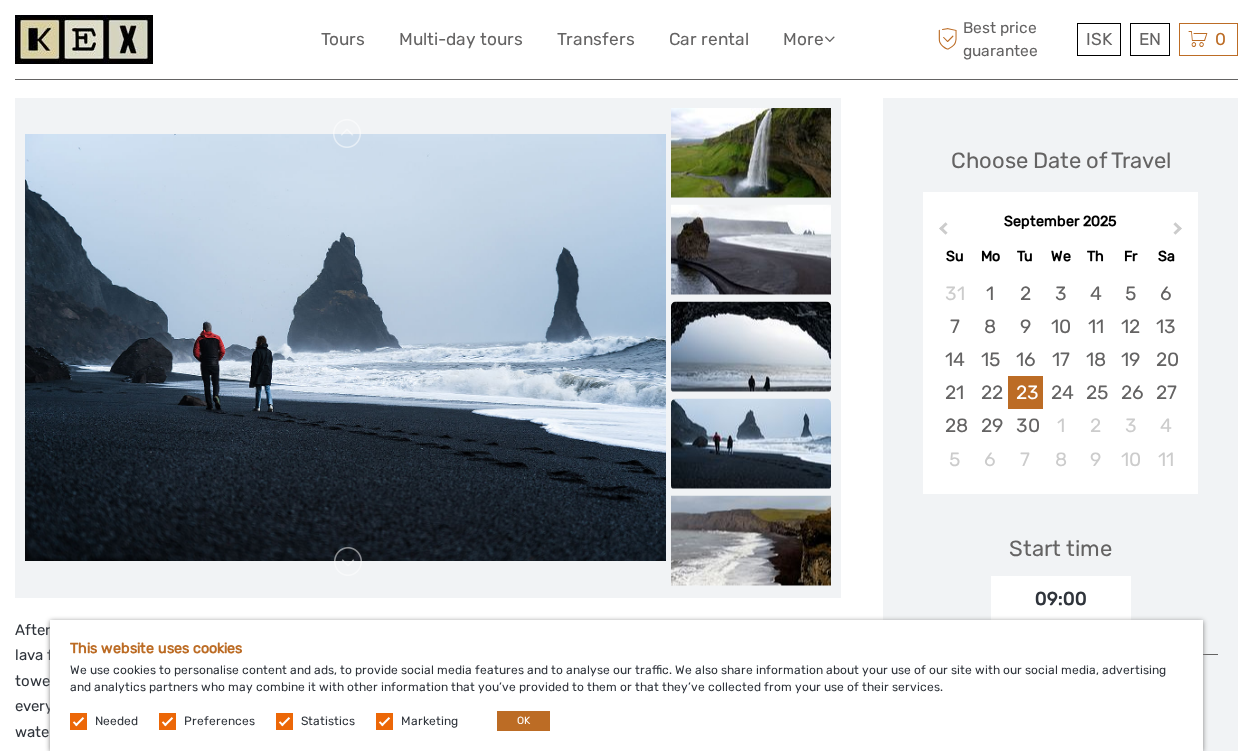click at bounding box center (751, 346) 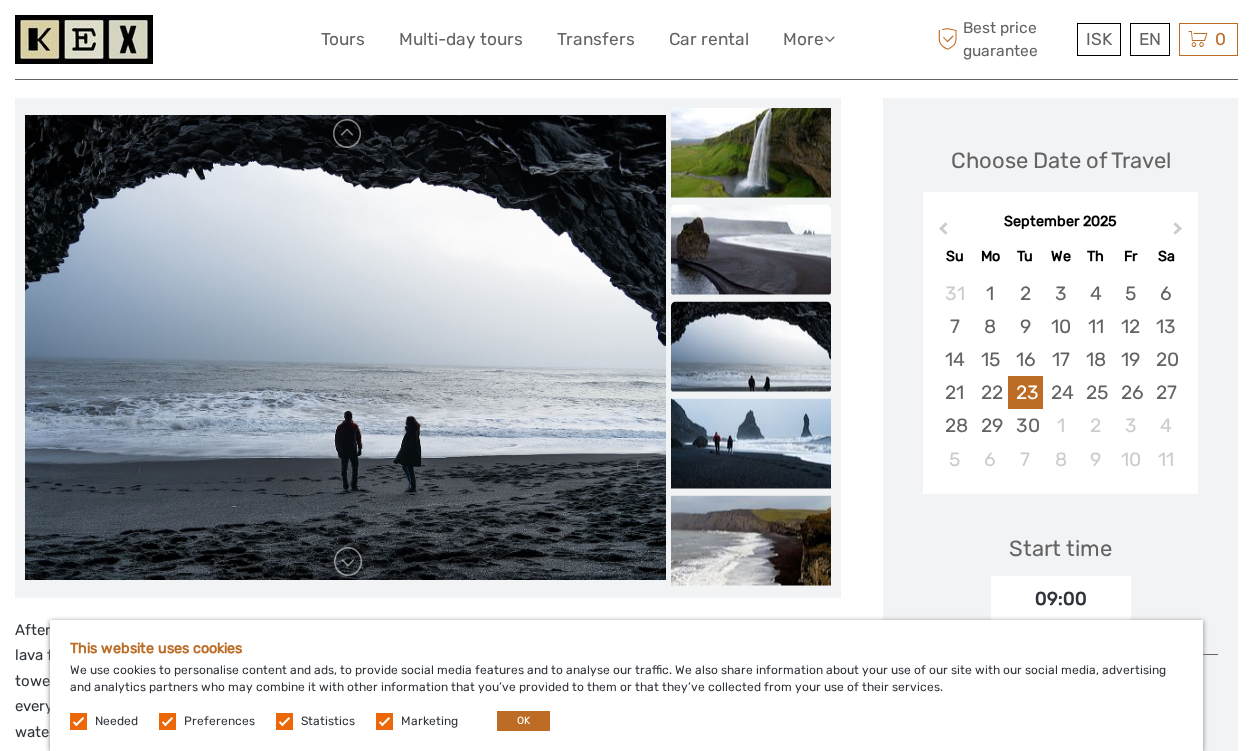 click at bounding box center (751, 249) 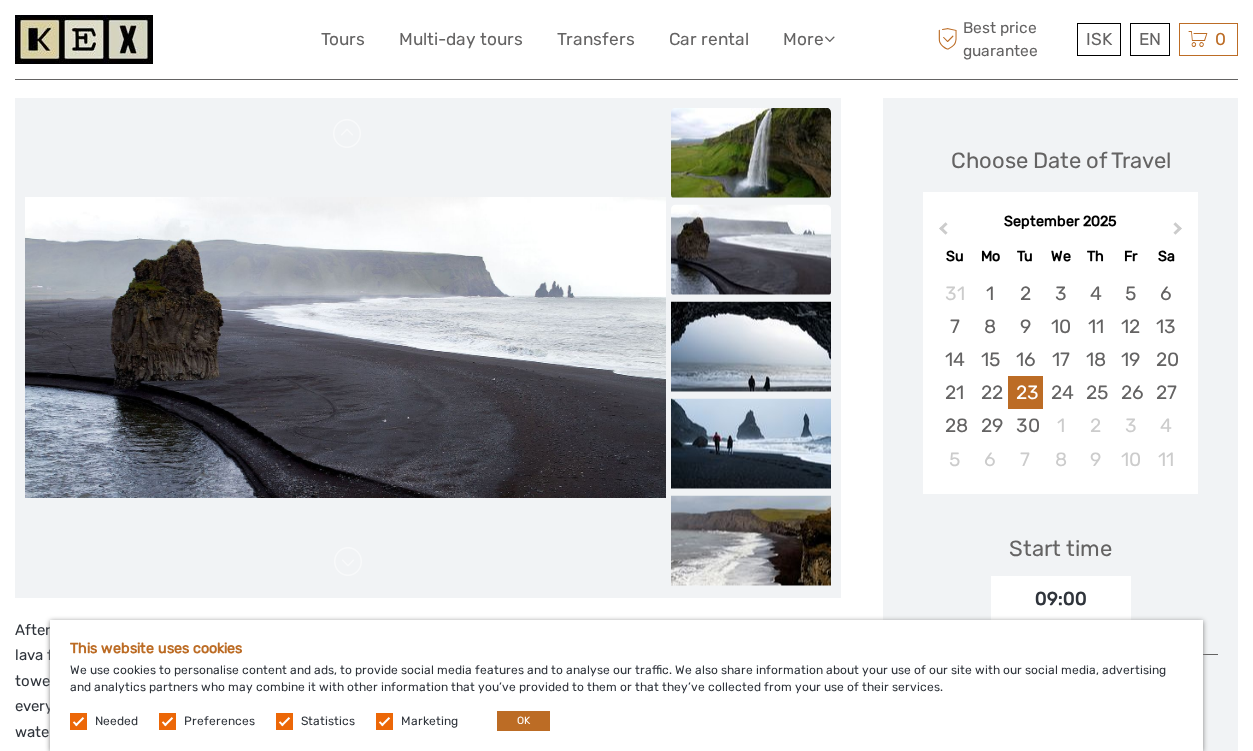 click at bounding box center [751, 152] 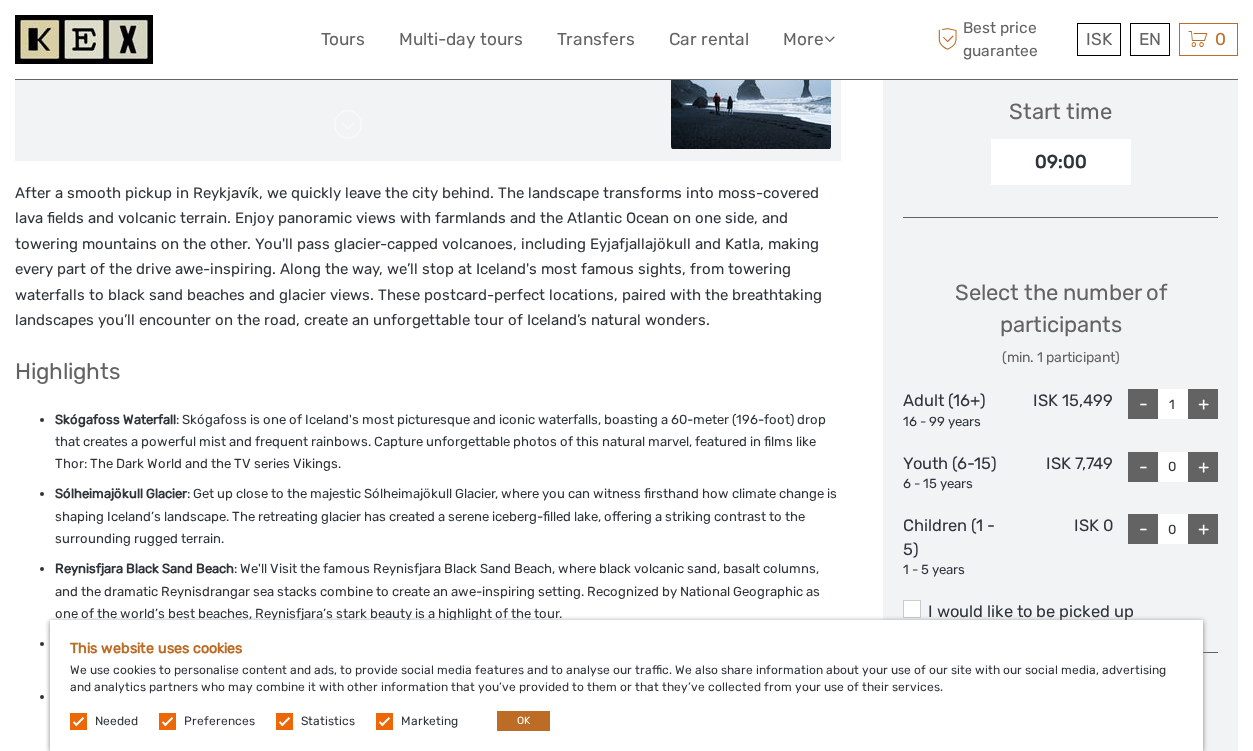 scroll, scrollTop: 677, scrollLeft: 0, axis: vertical 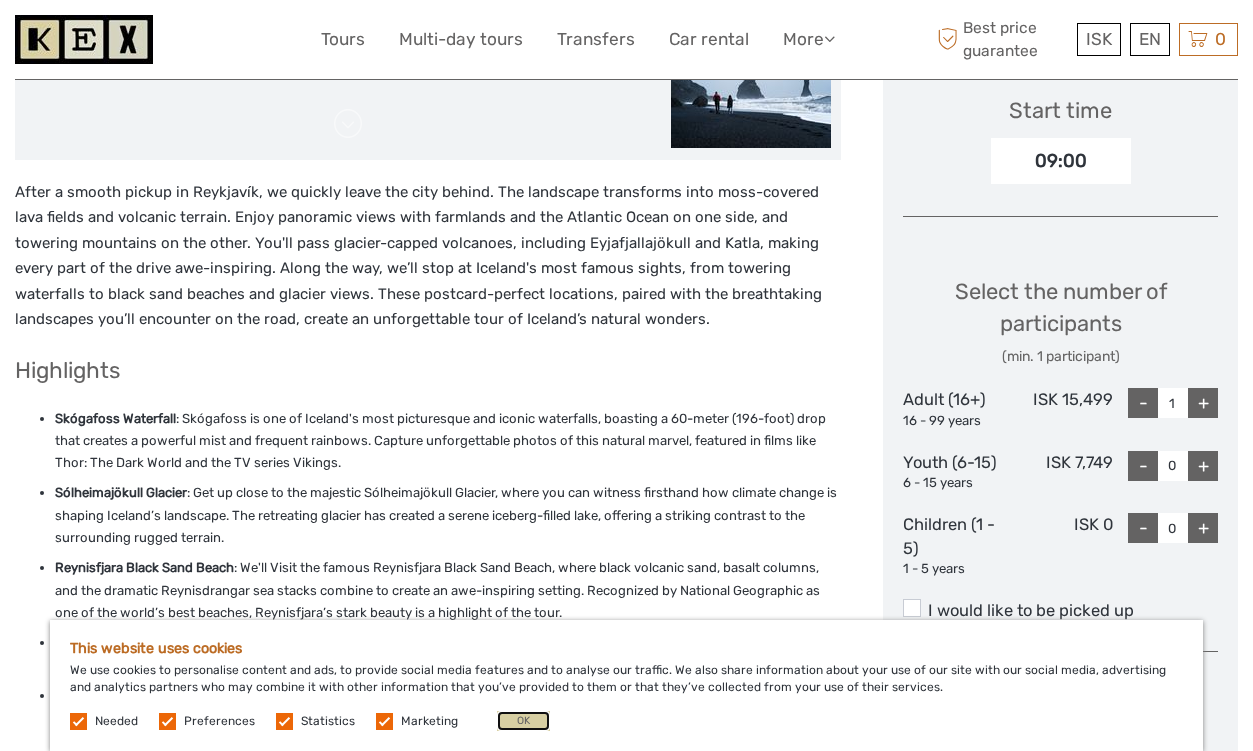 click on "OK" at bounding box center (523, 721) 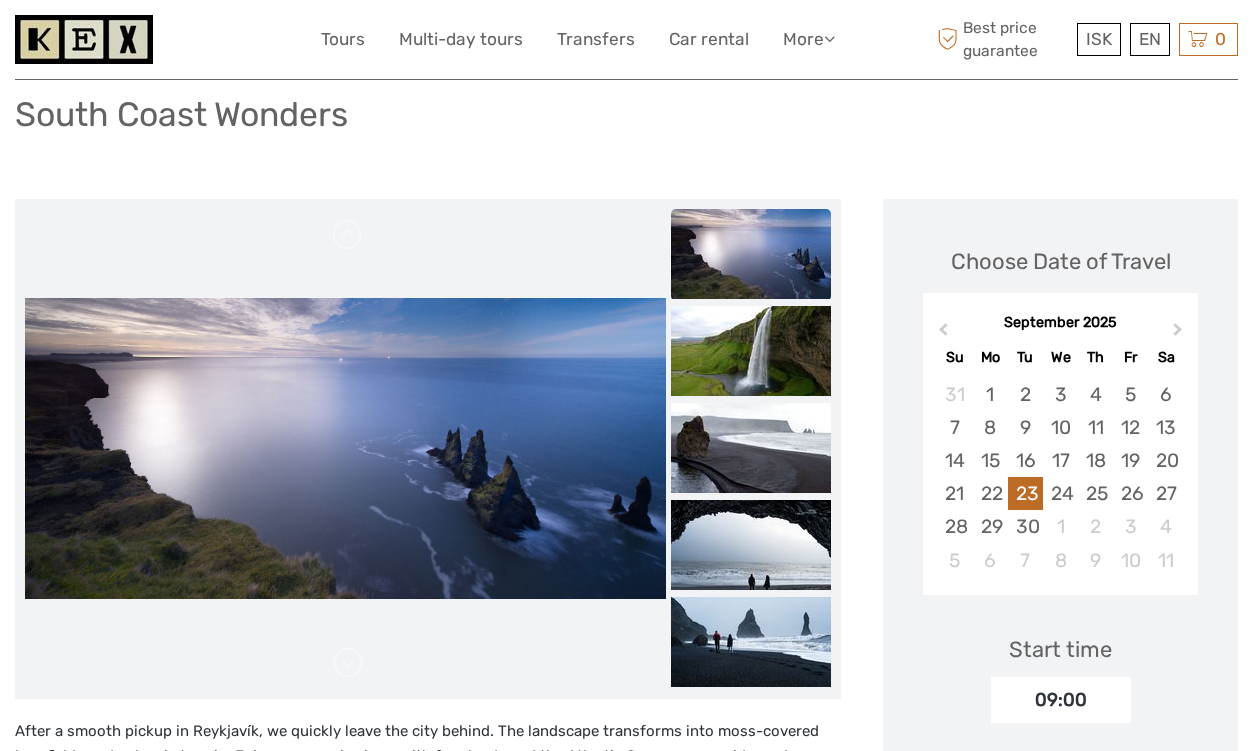 scroll, scrollTop: 154, scrollLeft: 0, axis: vertical 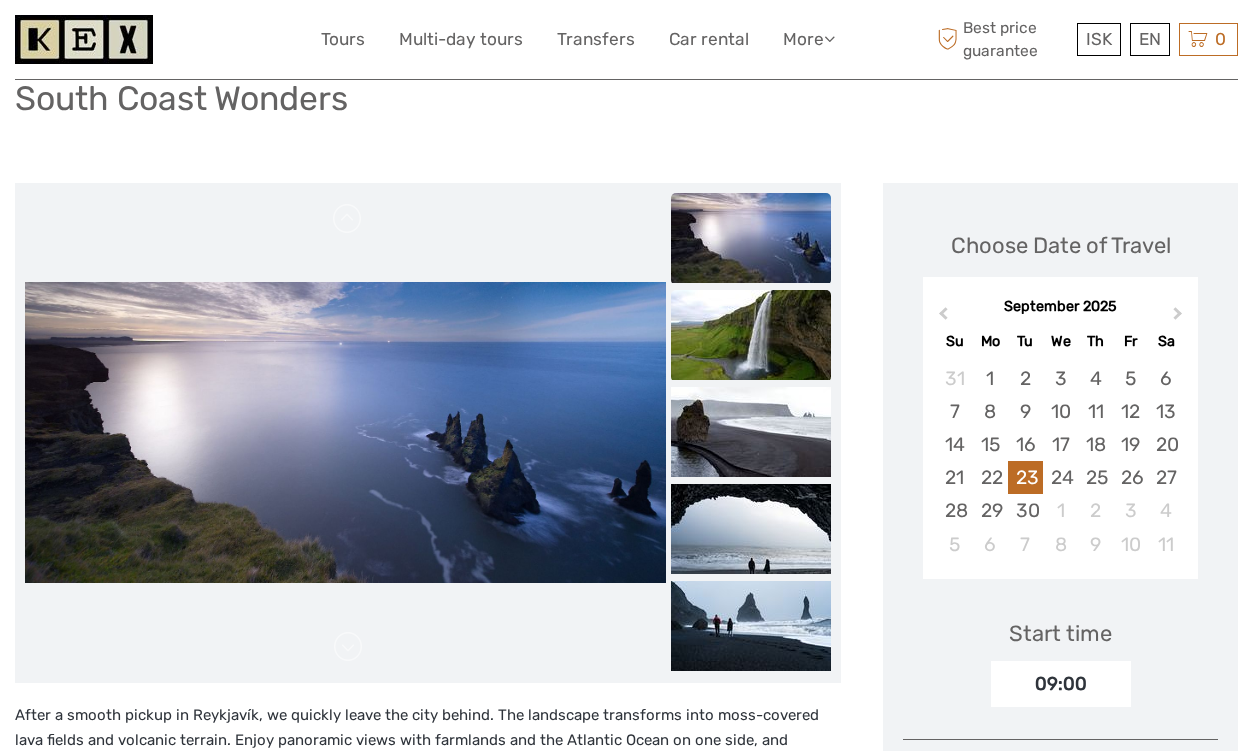click at bounding box center (751, 335) 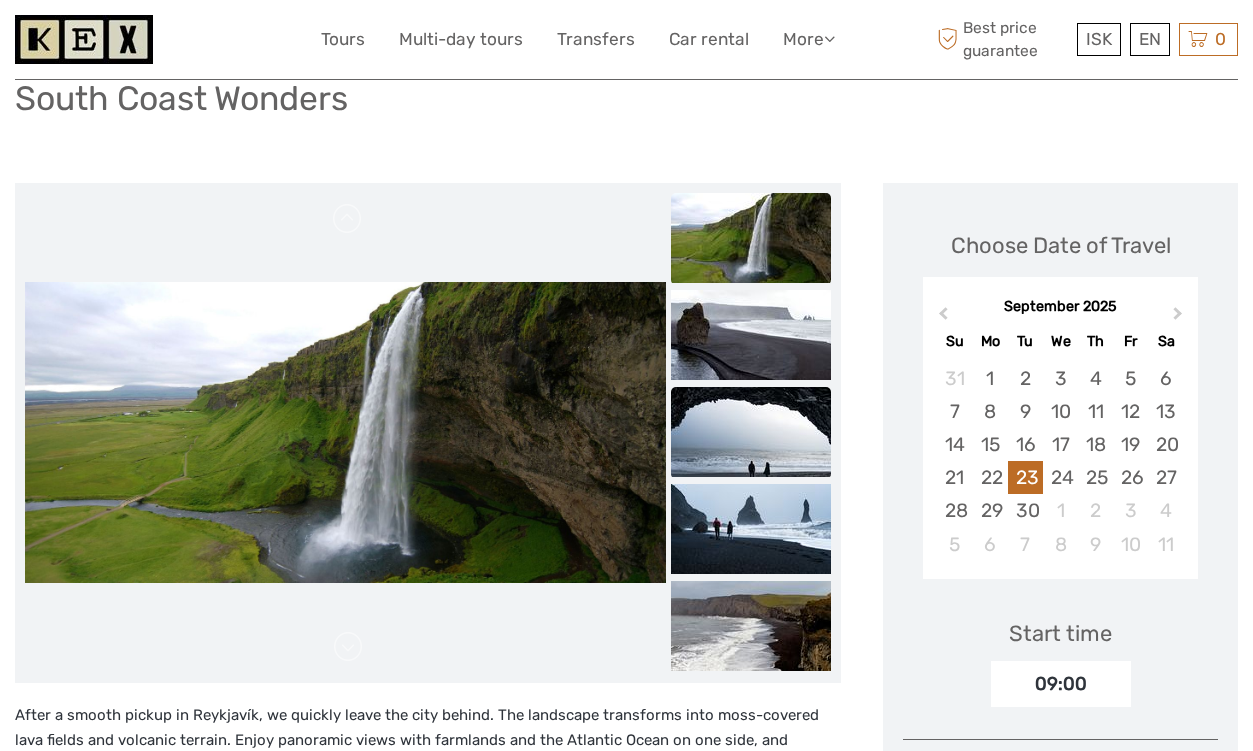 click at bounding box center (751, 432) 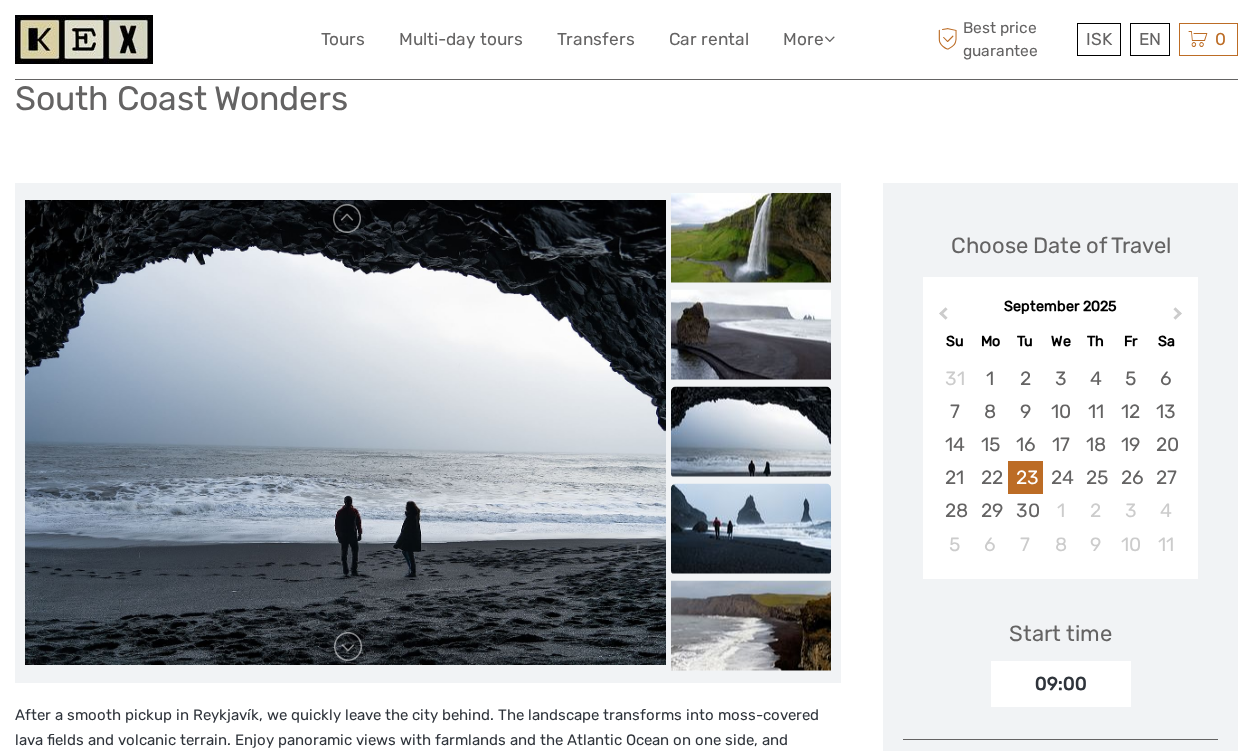 click at bounding box center (751, 528) 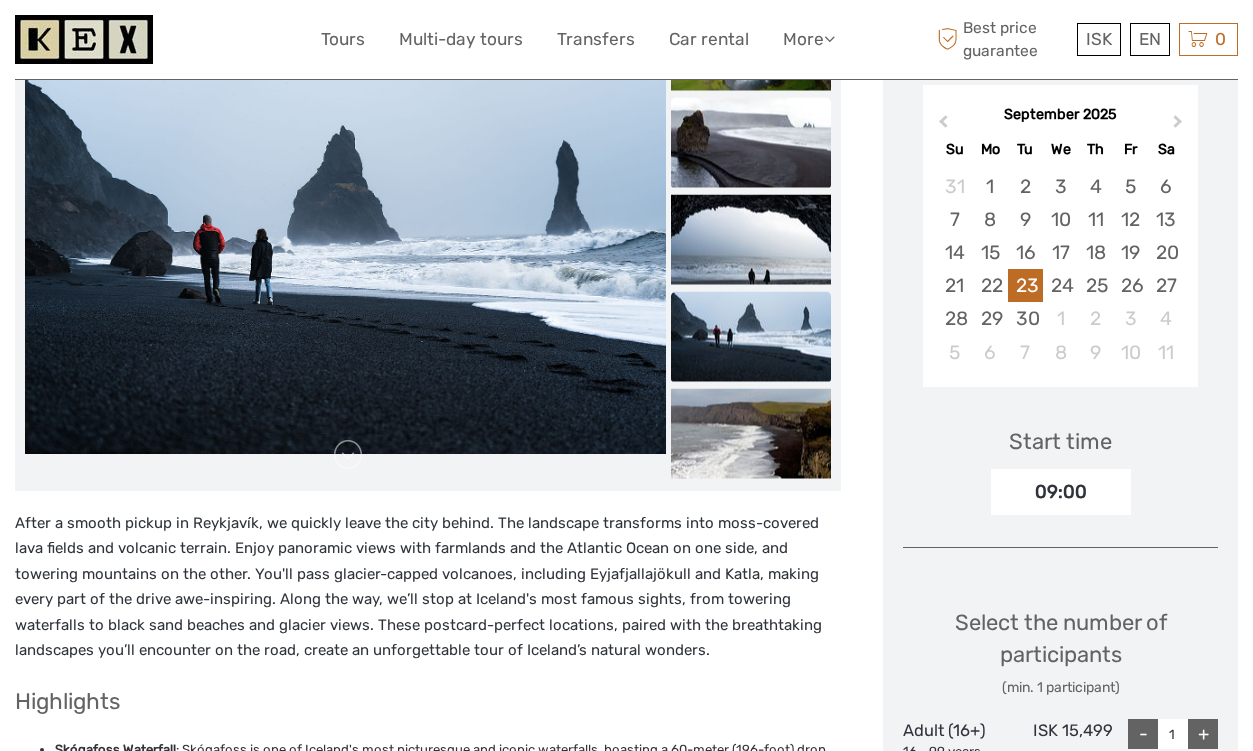 scroll, scrollTop: 348, scrollLeft: 0, axis: vertical 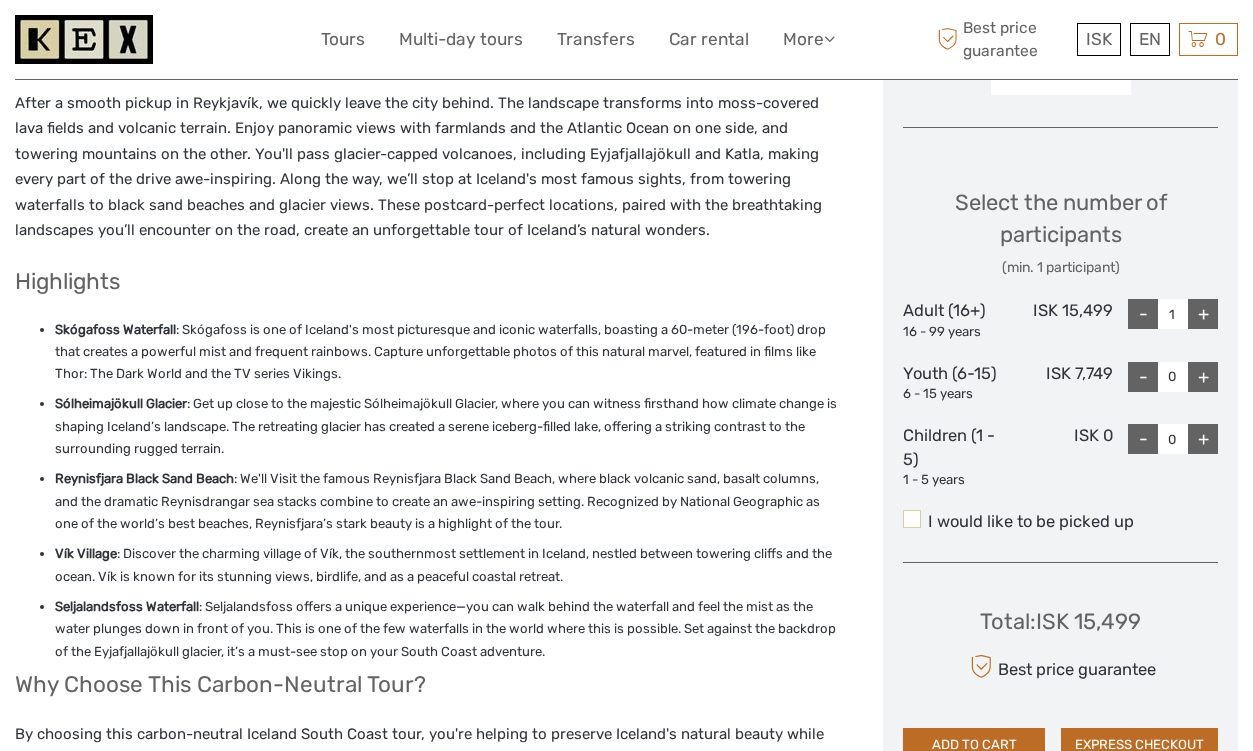 click at bounding box center [912, 519] 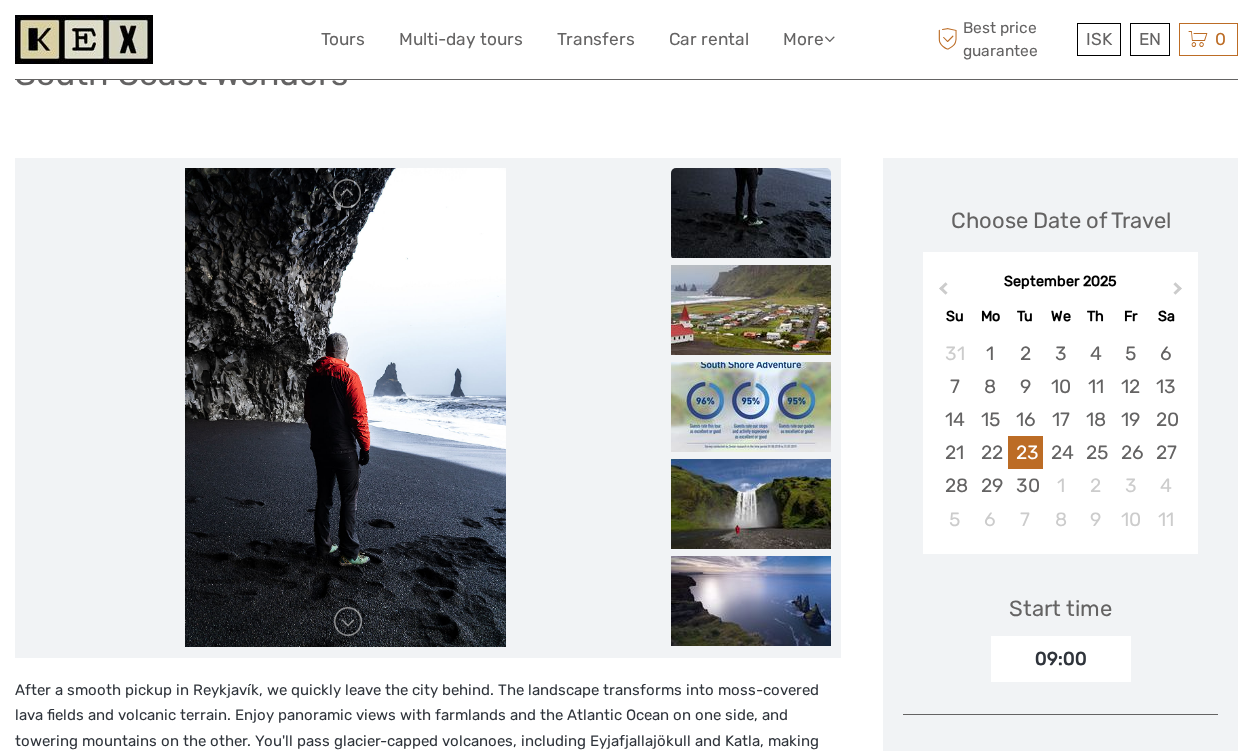 scroll, scrollTop: 176, scrollLeft: 0, axis: vertical 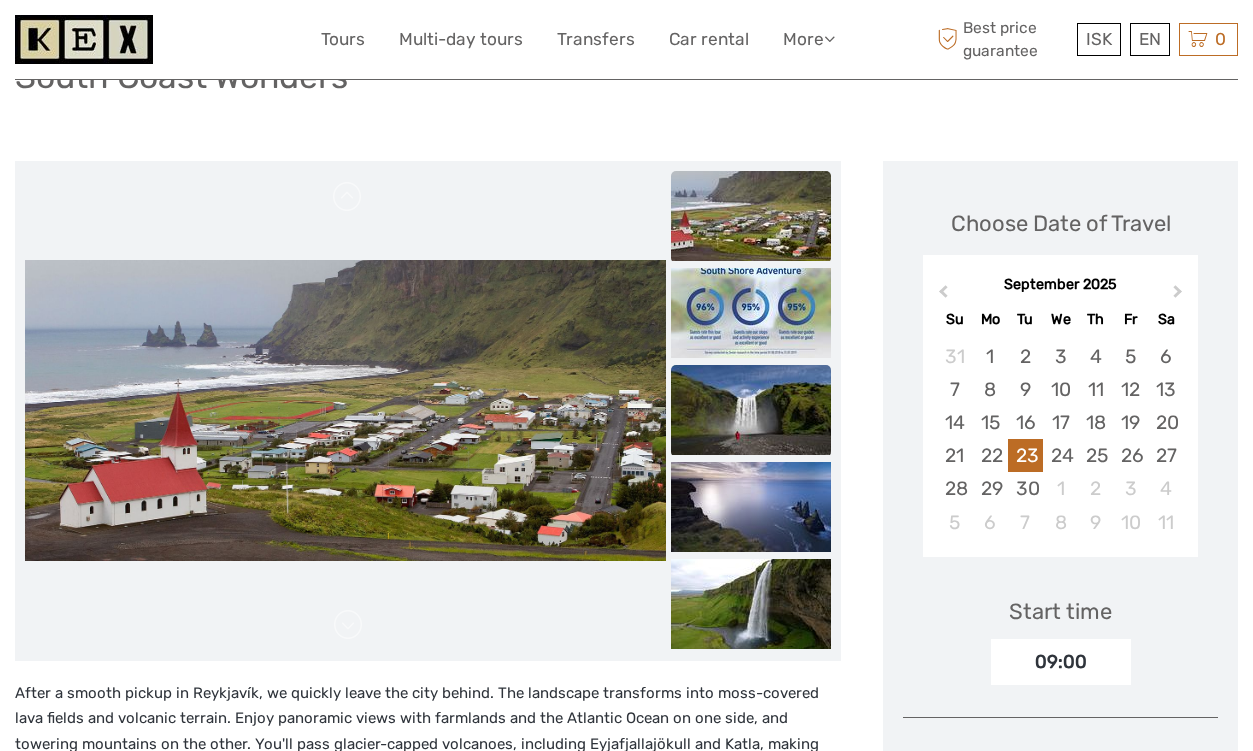 click at bounding box center (751, 410) 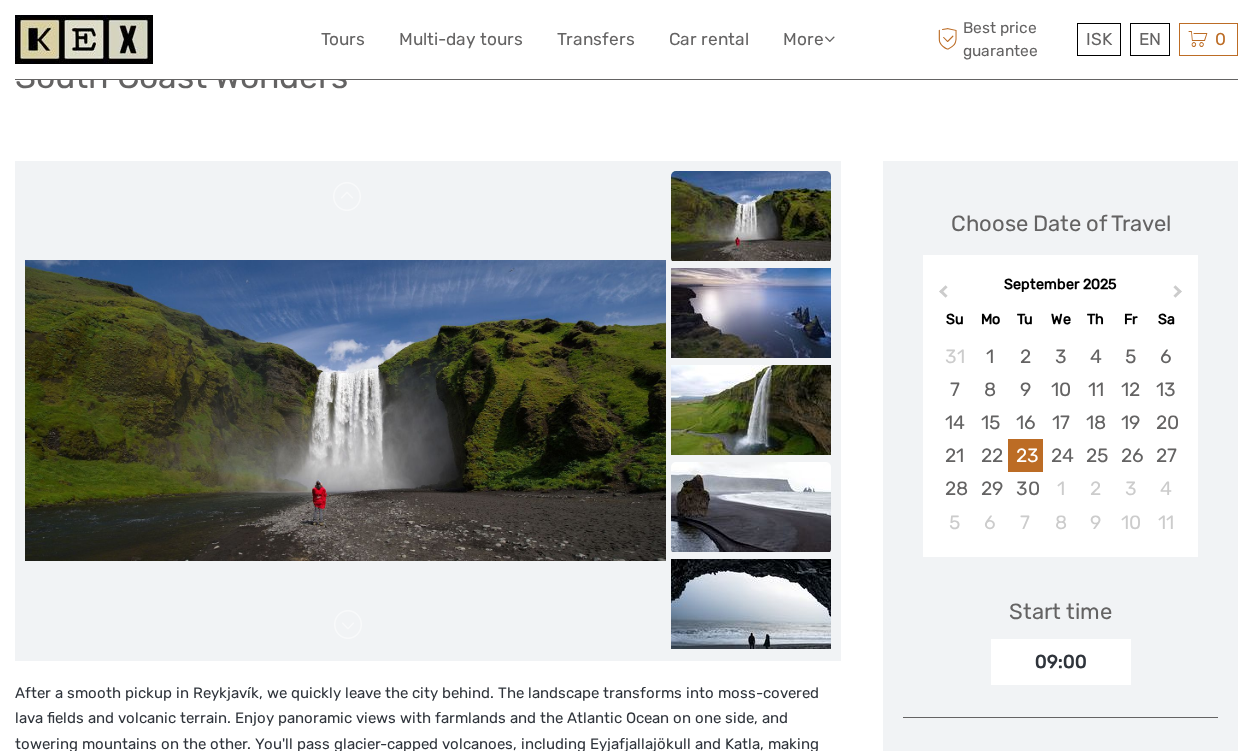 click at bounding box center (751, 507) 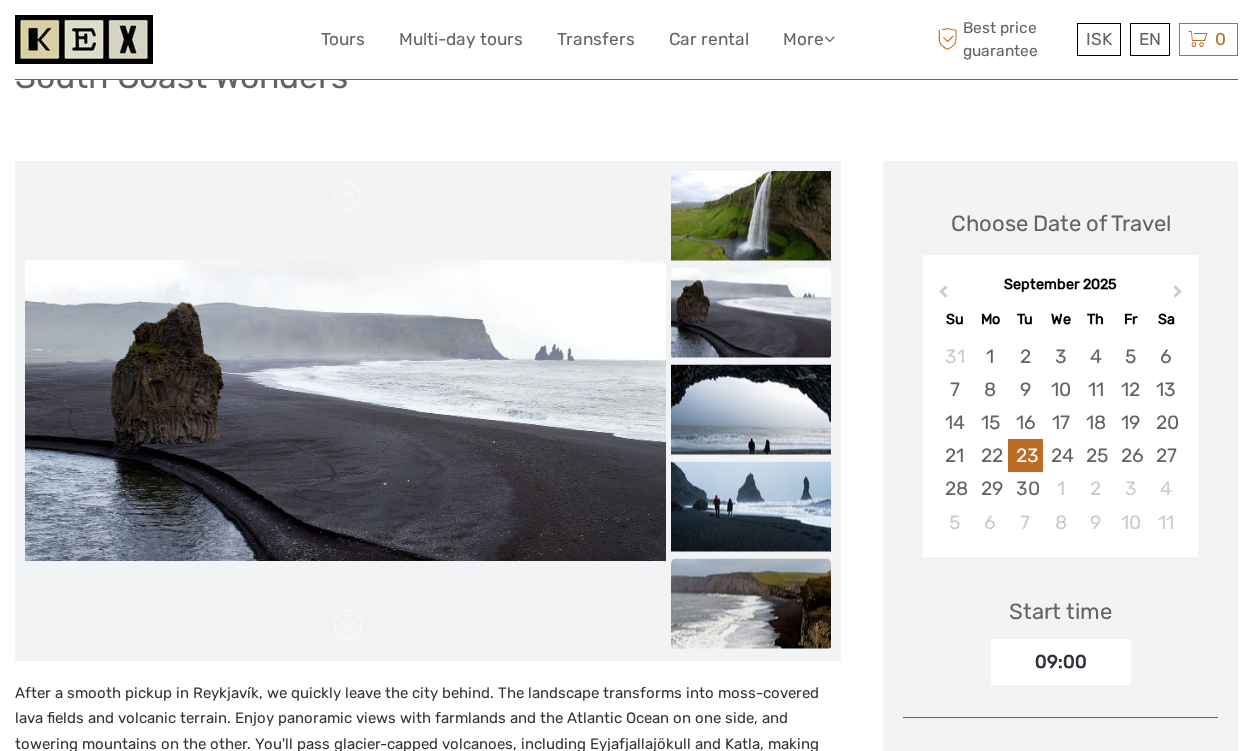 click at bounding box center [751, 603] 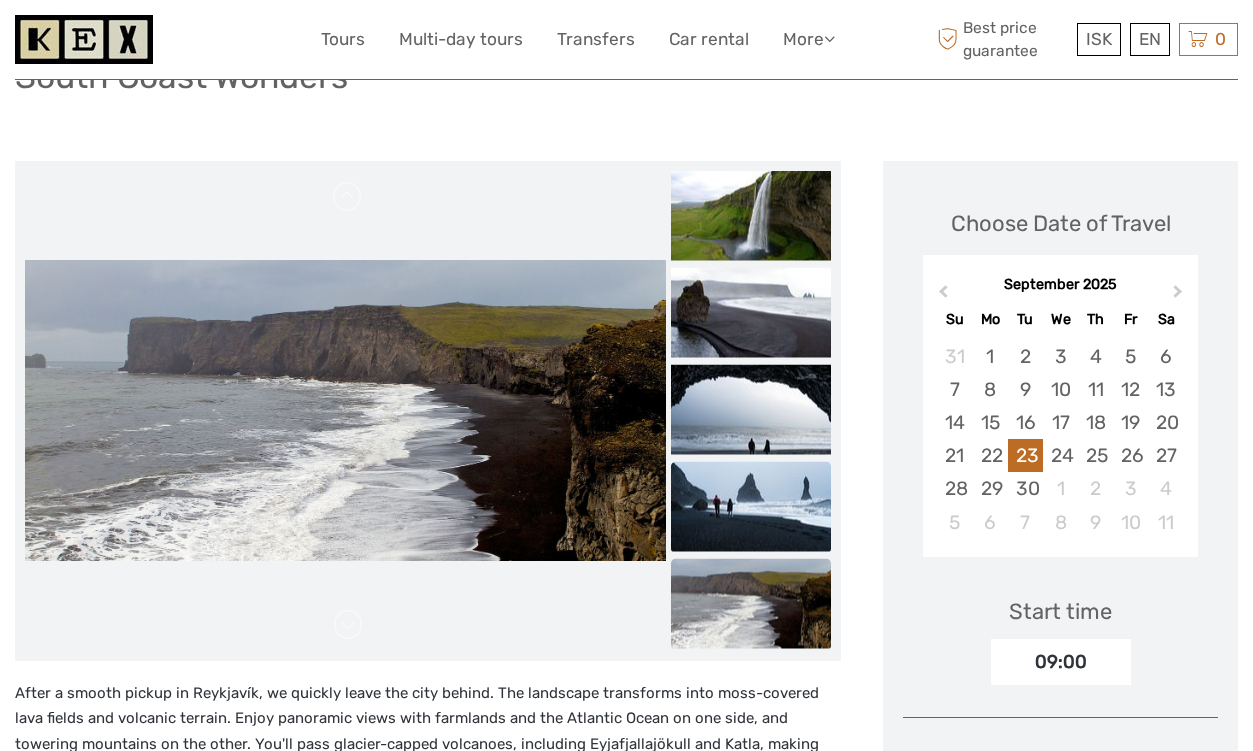 click at bounding box center [751, 506] 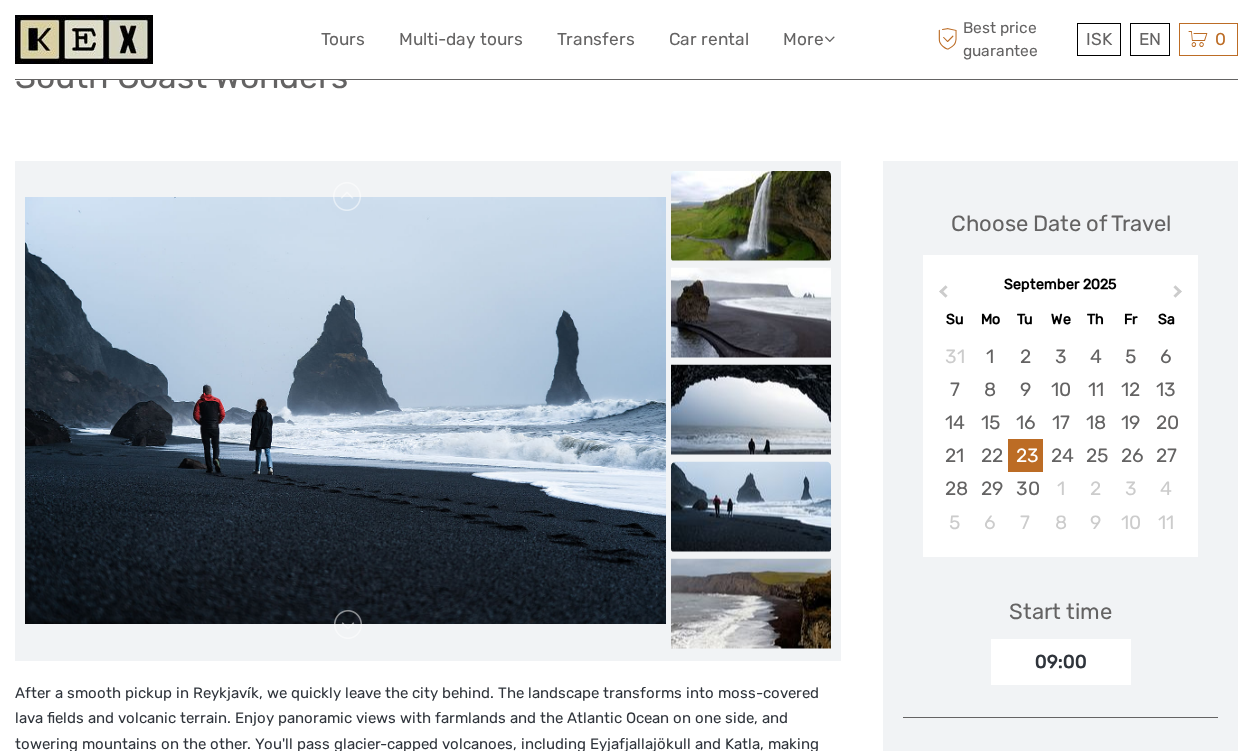 click at bounding box center [751, 215] 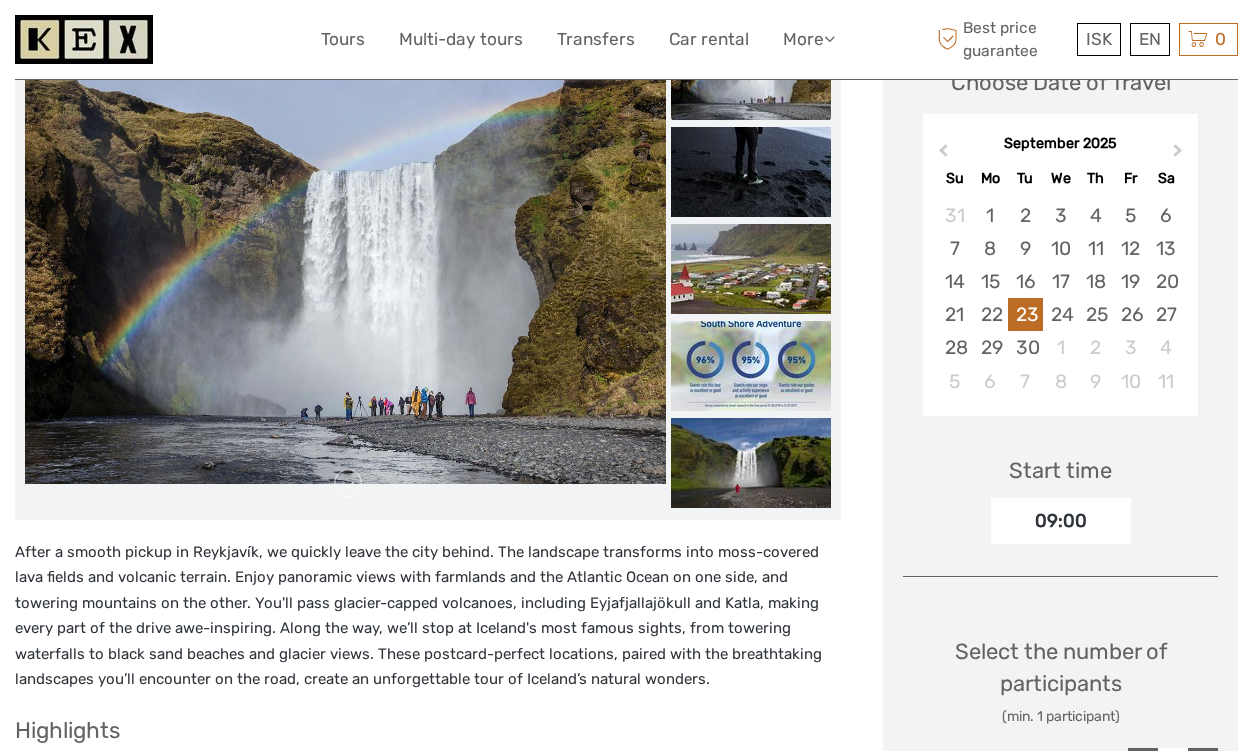 scroll, scrollTop: 0, scrollLeft: 0, axis: both 